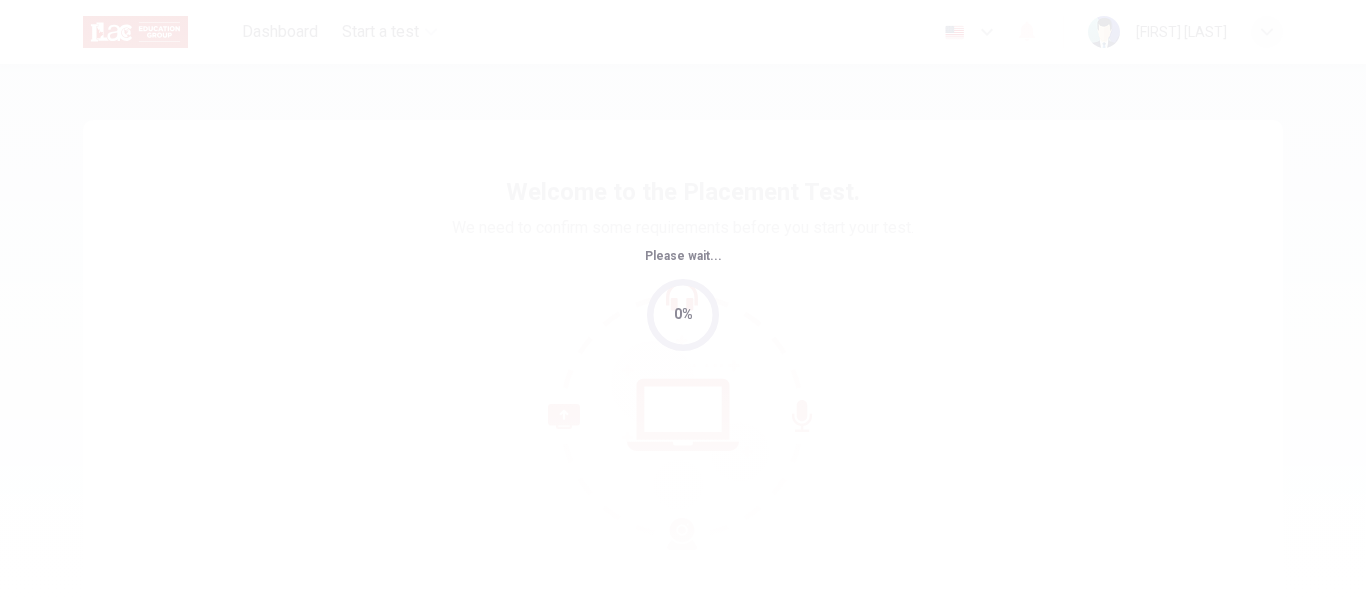 scroll, scrollTop: 0, scrollLeft: 0, axis: both 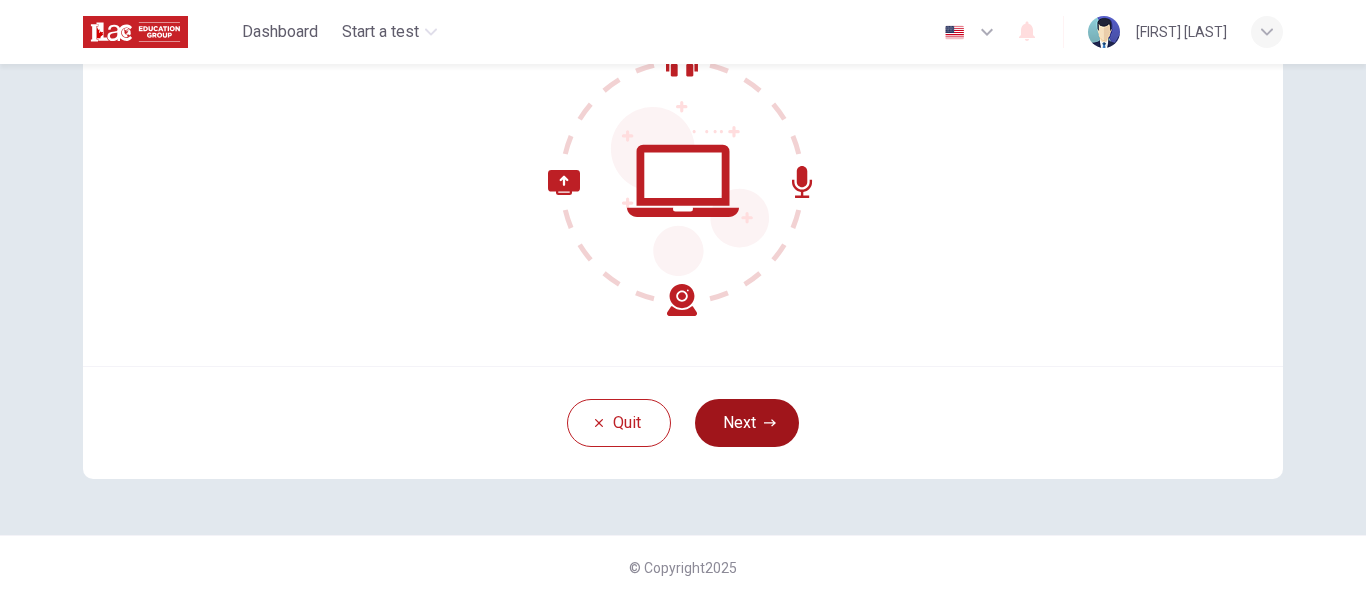 click on "Next" at bounding box center (747, 423) 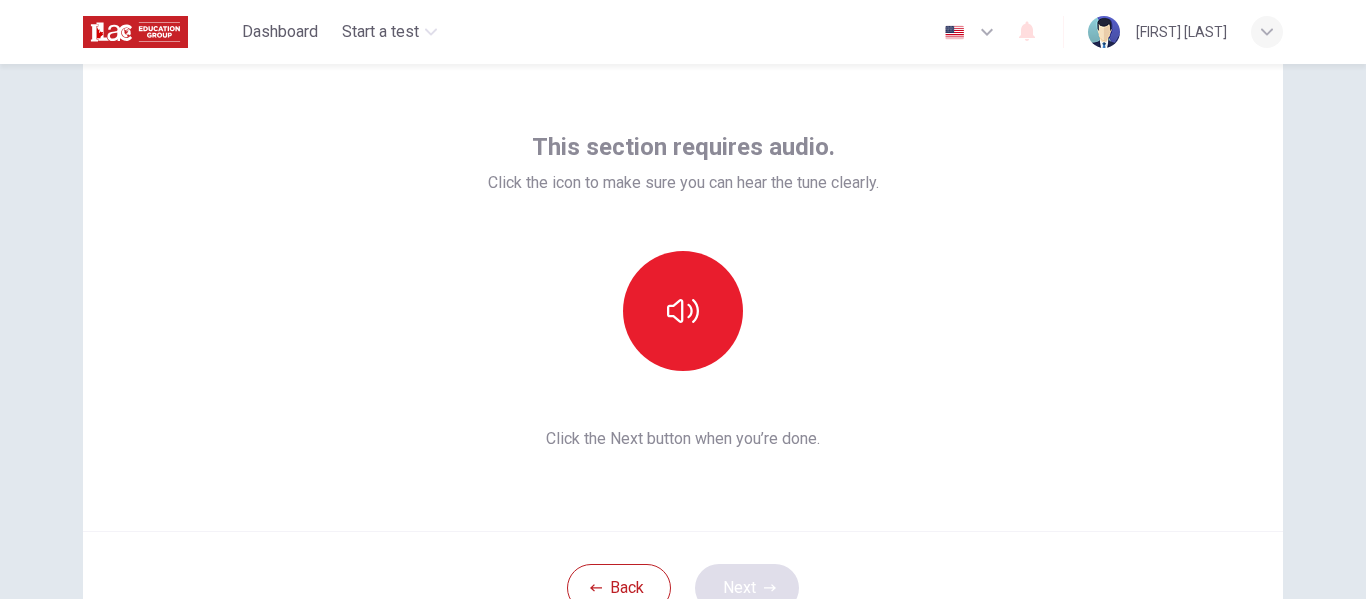scroll, scrollTop: 71, scrollLeft: 0, axis: vertical 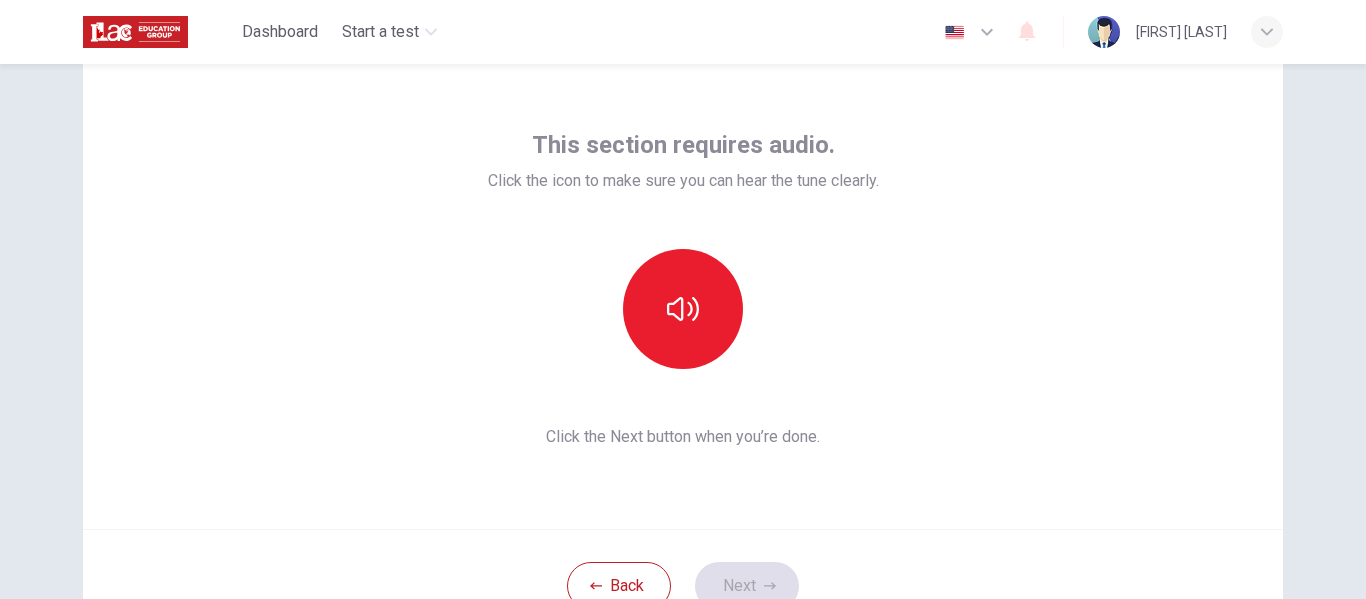 click at bounding box center (987, 32) 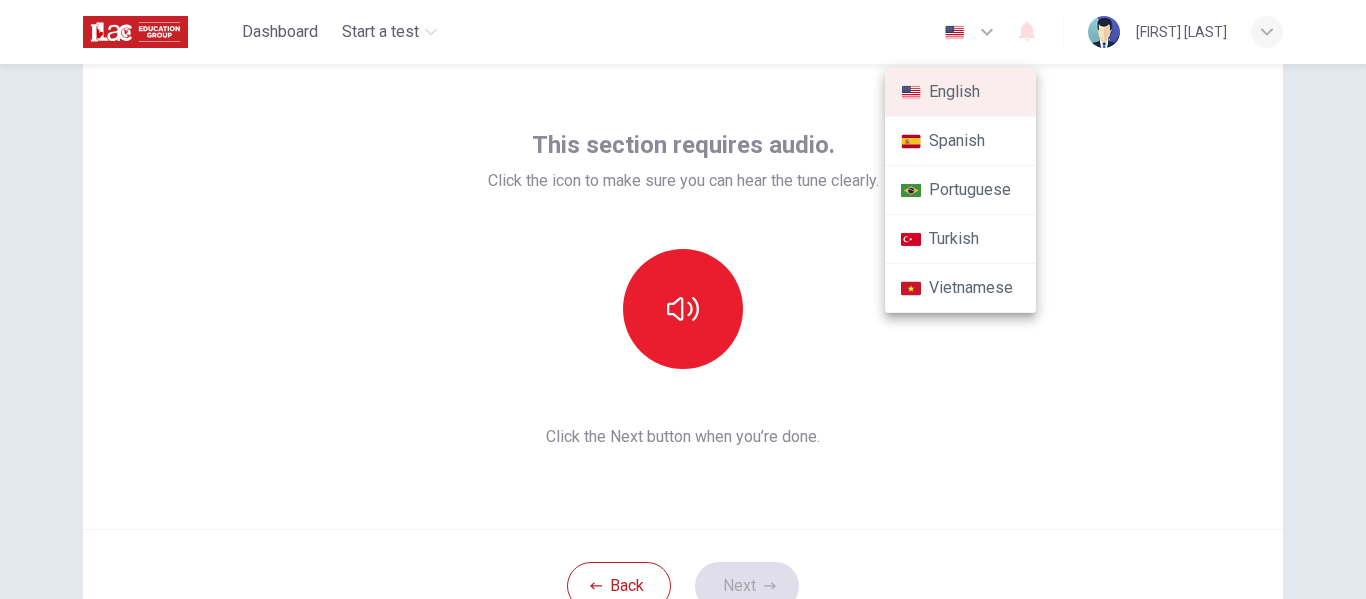 click at bounding box center (683, 299) 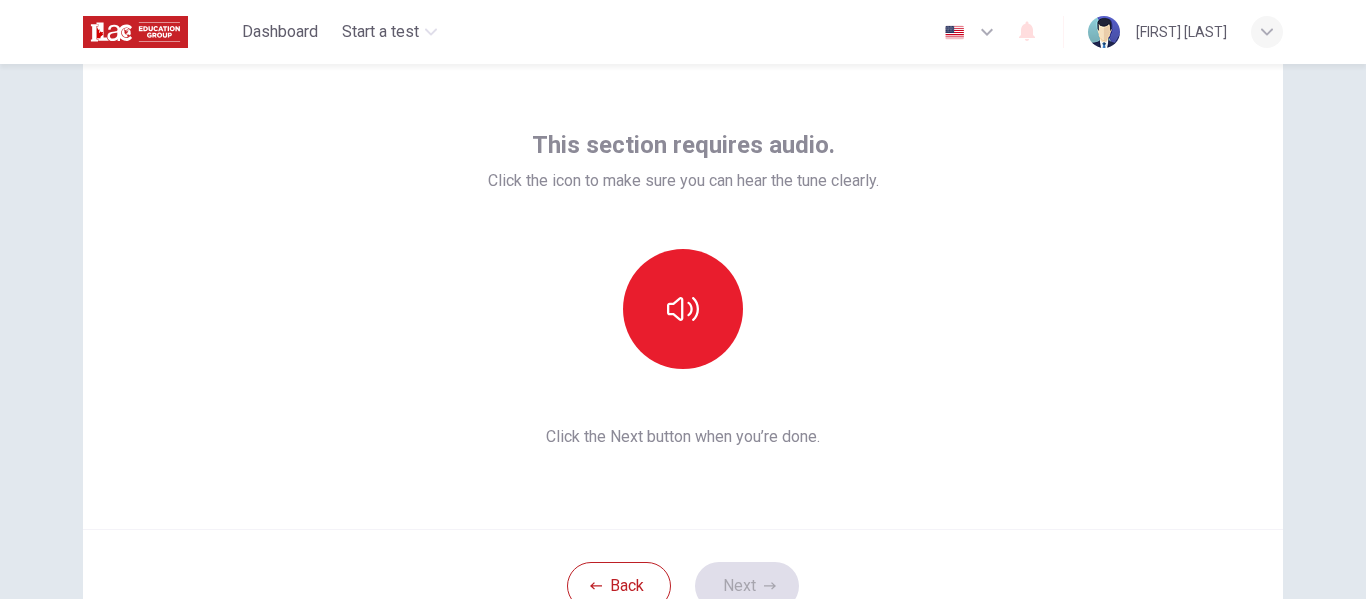 click on "[FIRST] [LAST]" at bounding box center (1185, 32) 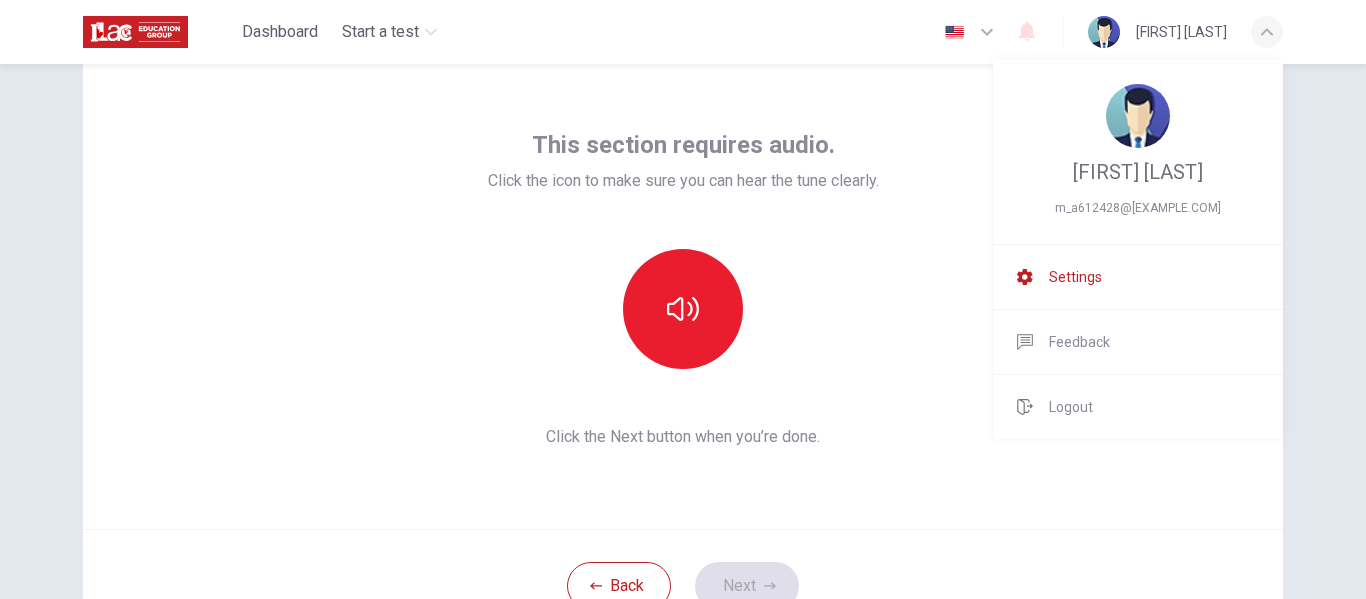 click on "Settings" at bounding box center (1075, 277) 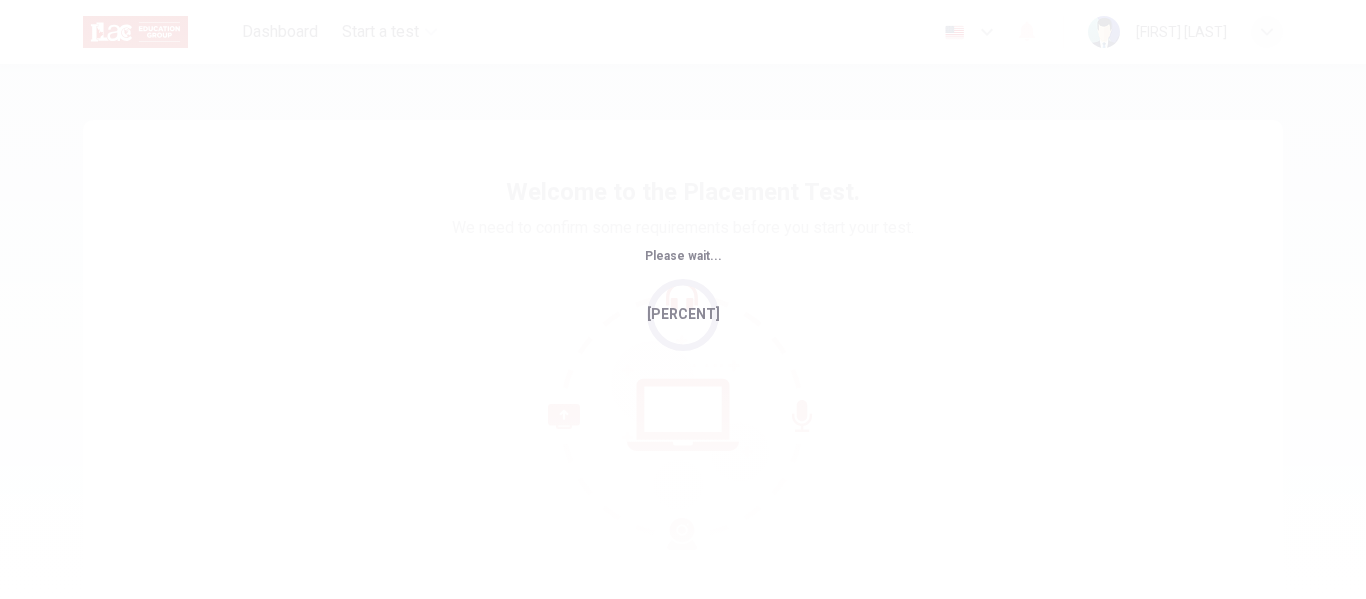 scroll, scrollTop: 0, scrollLeft: 0, axis: both 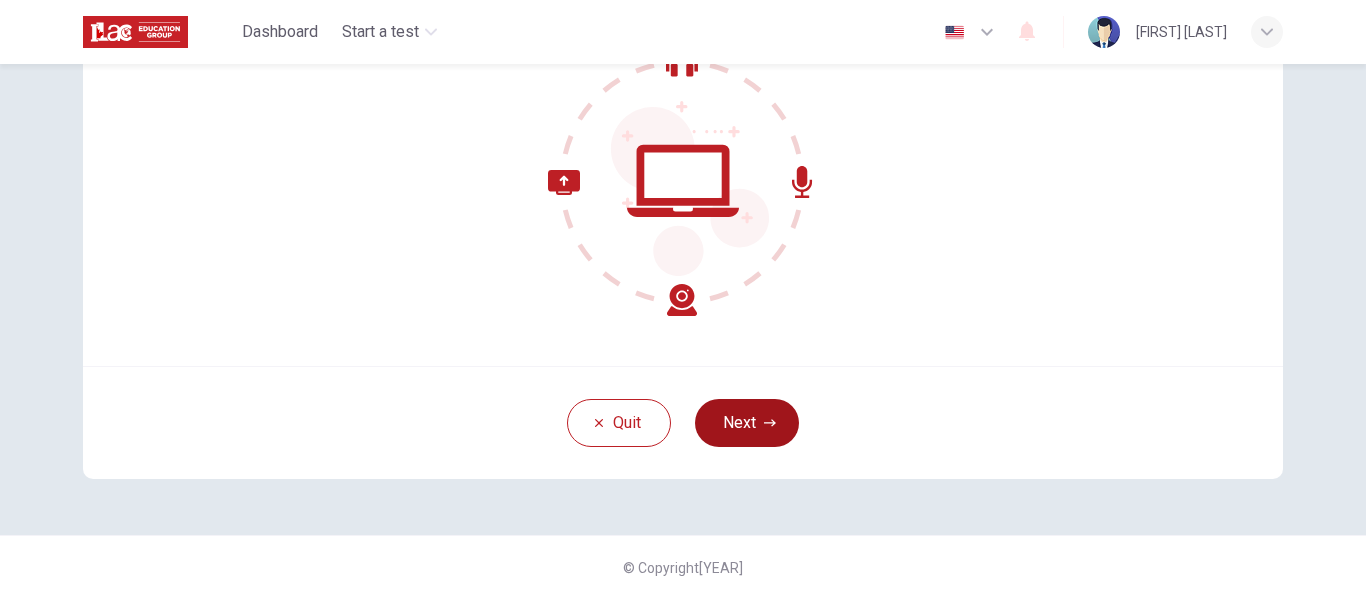click on "Next" at bounding box center (747, 423) 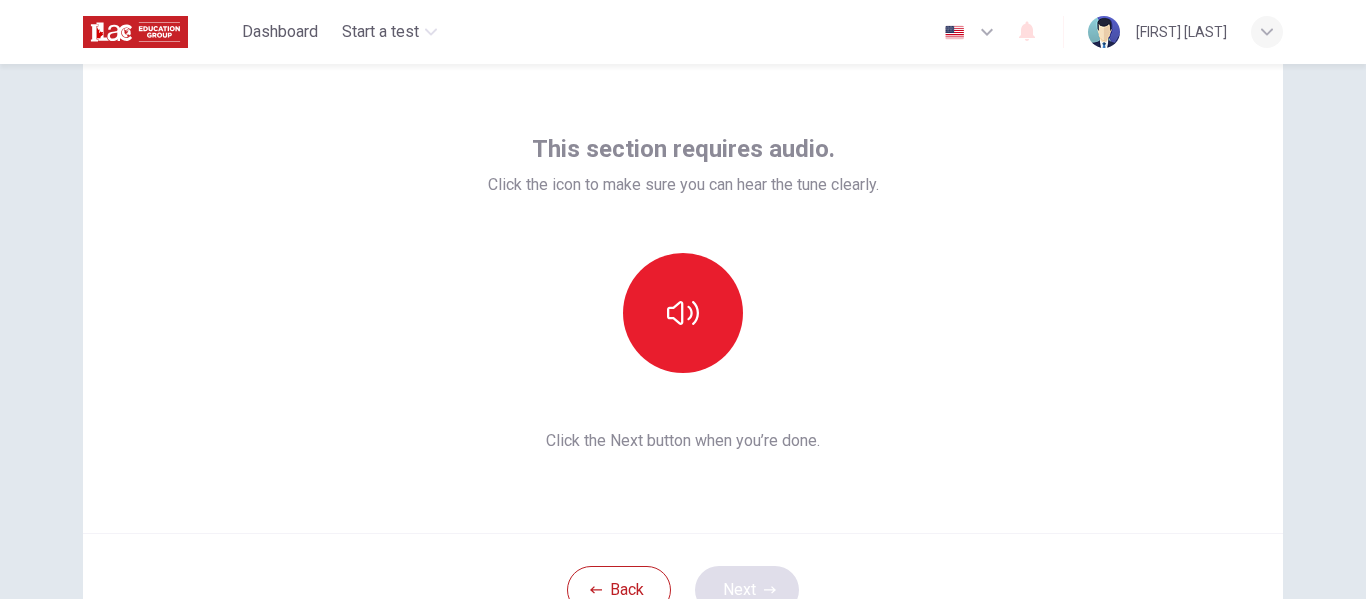 scroll, scrollTop: 72, scrollLeft: 0, axis: vertical 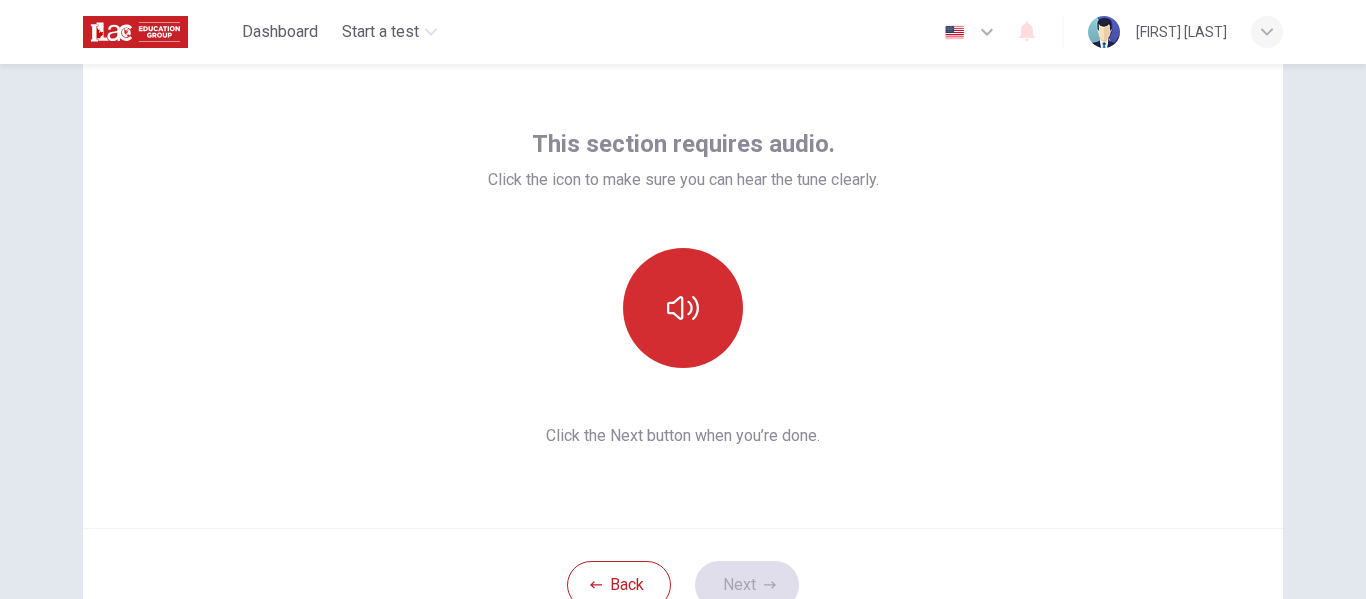 click at bounding box center [683, 308] 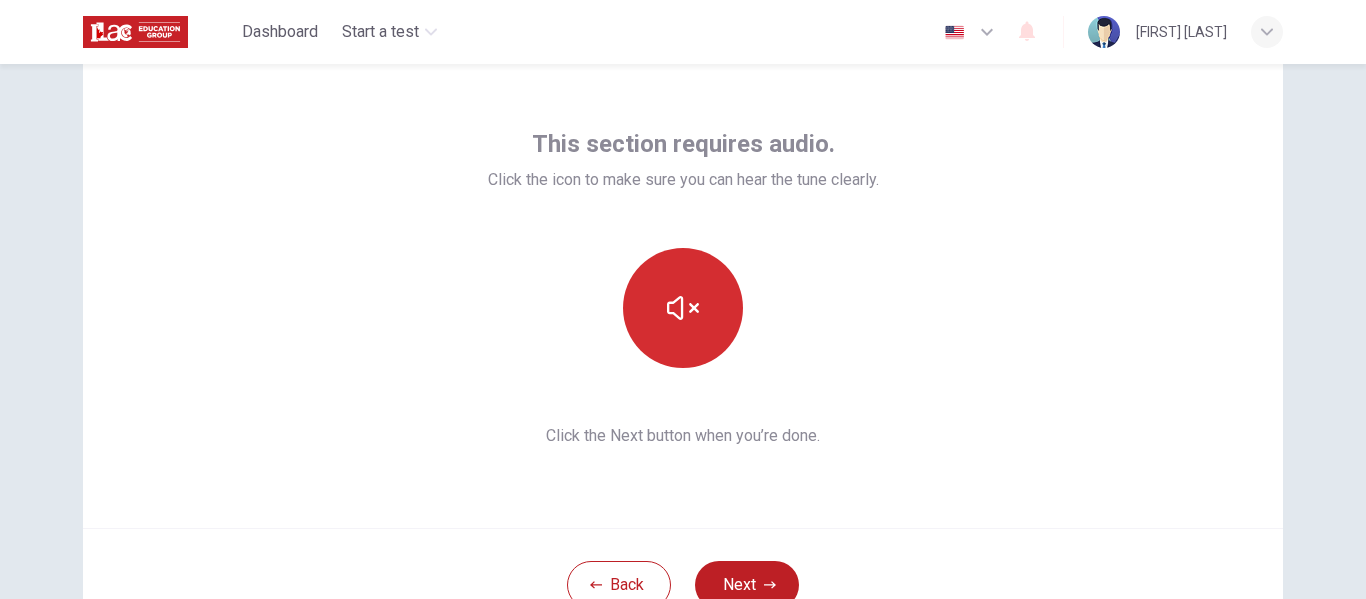 type 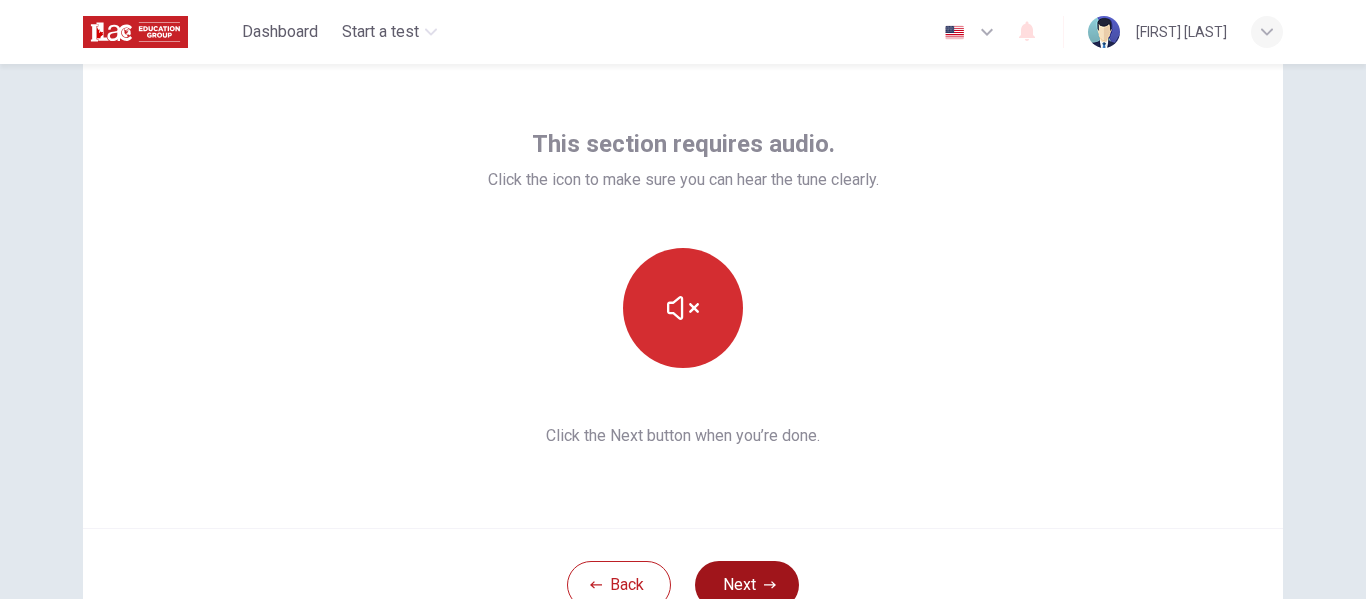 click on "Next" at bounding box center [747, 585] 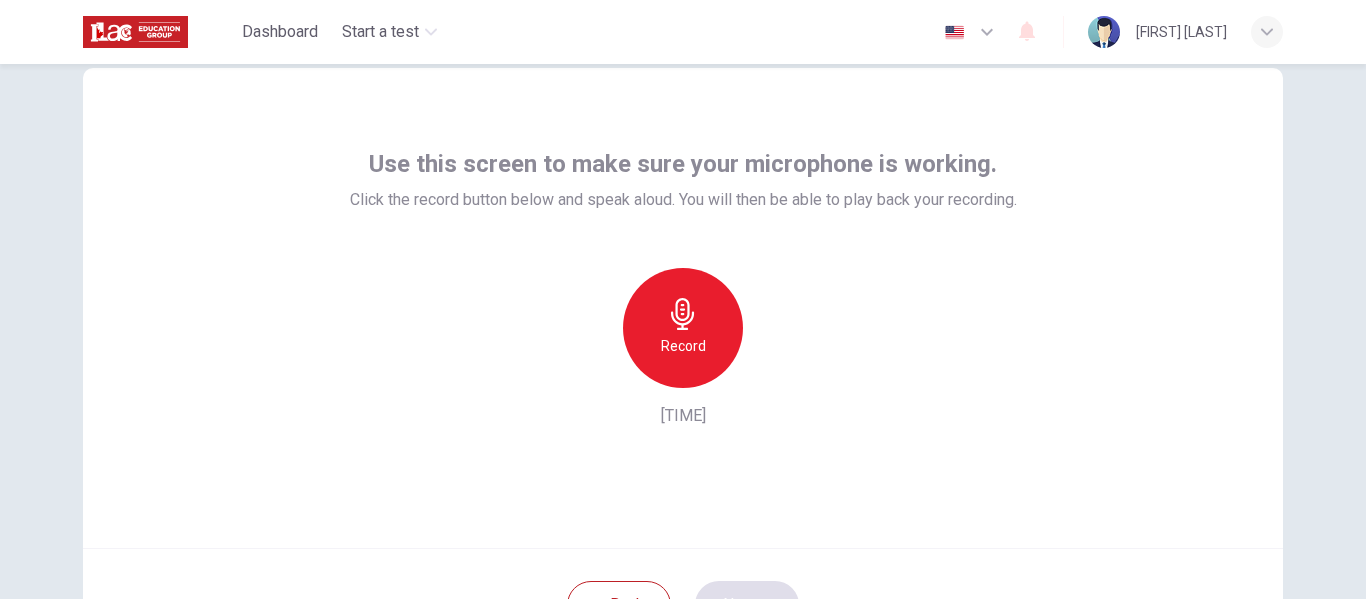 scroll, scrollTop: 53, scrollLeft: 0, axis: vertical 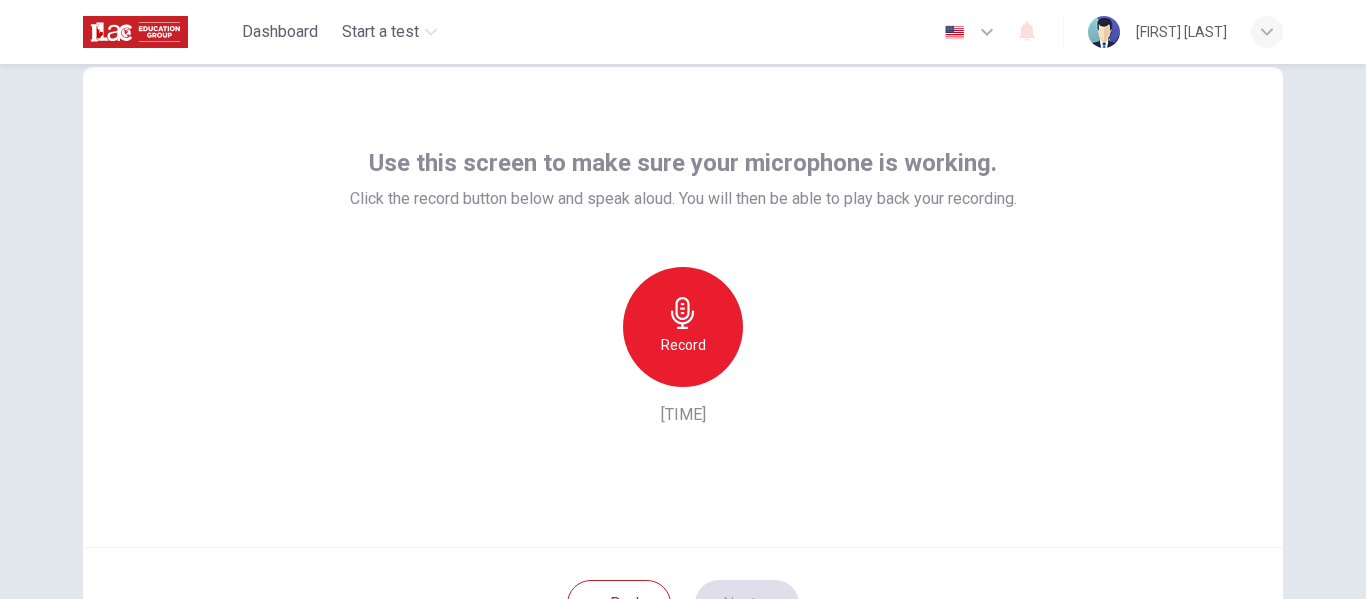 click on "Record" at bounding box center (683, 345) 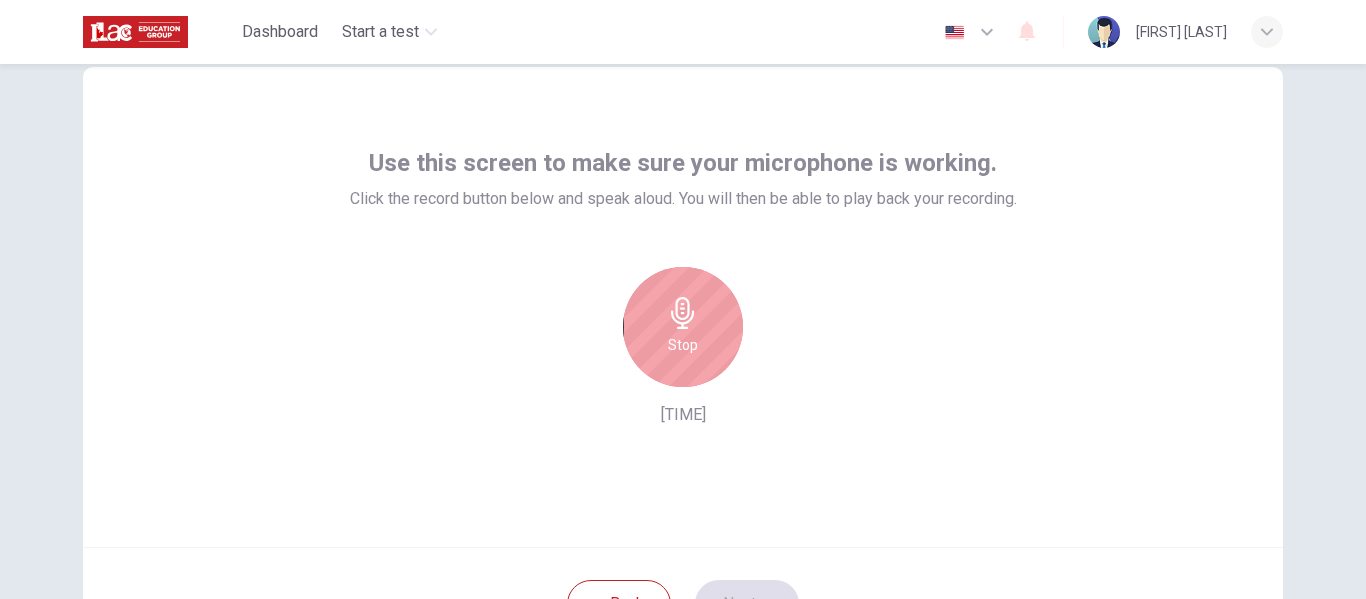 scroll, scrollTop: 154, scrollLeft: 0, axis: vertical 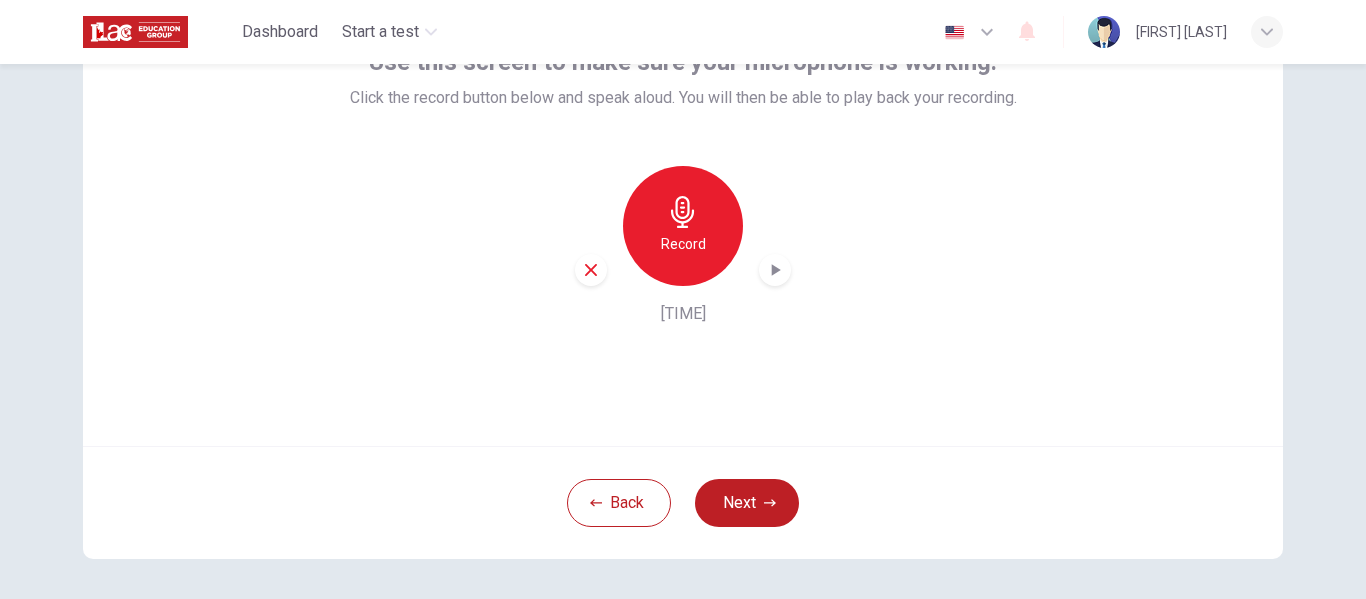 click at bounding box center [775, 270] 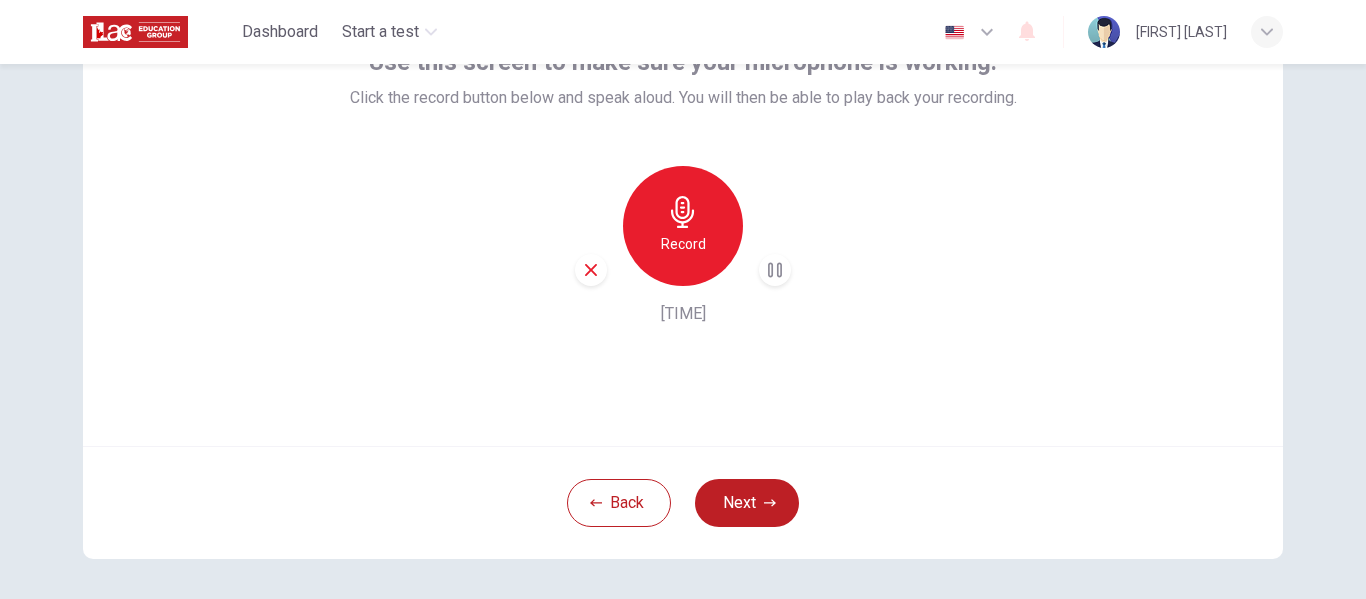 type 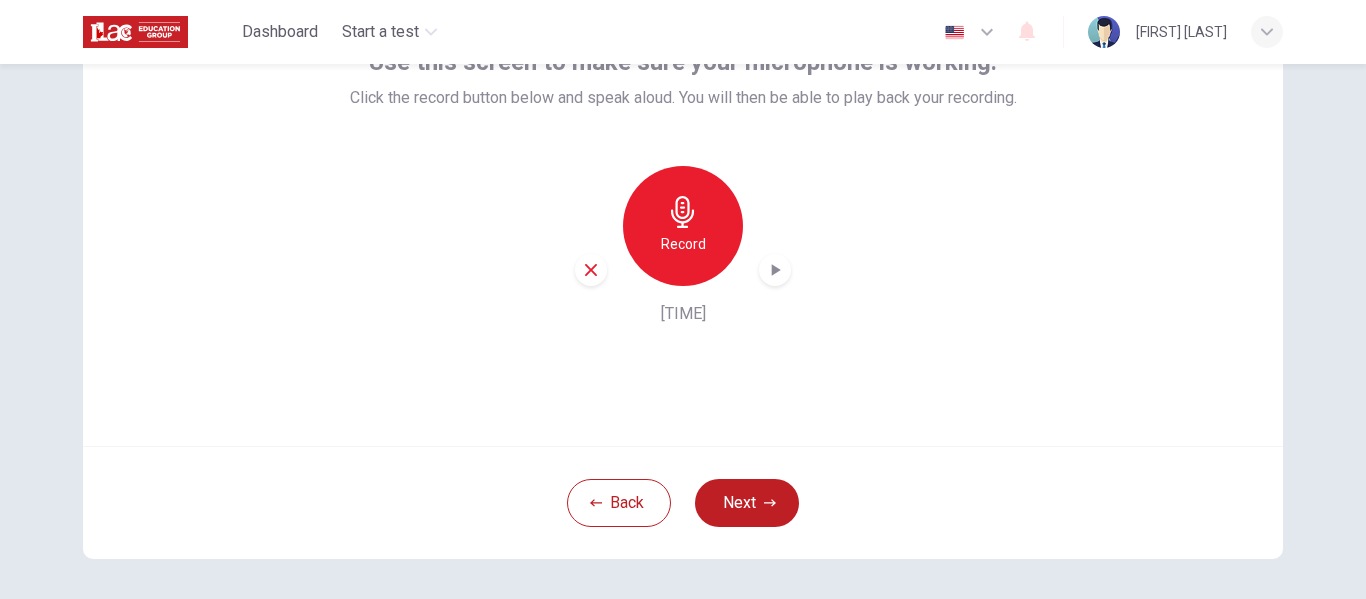 click at bounding box center [776, 270] 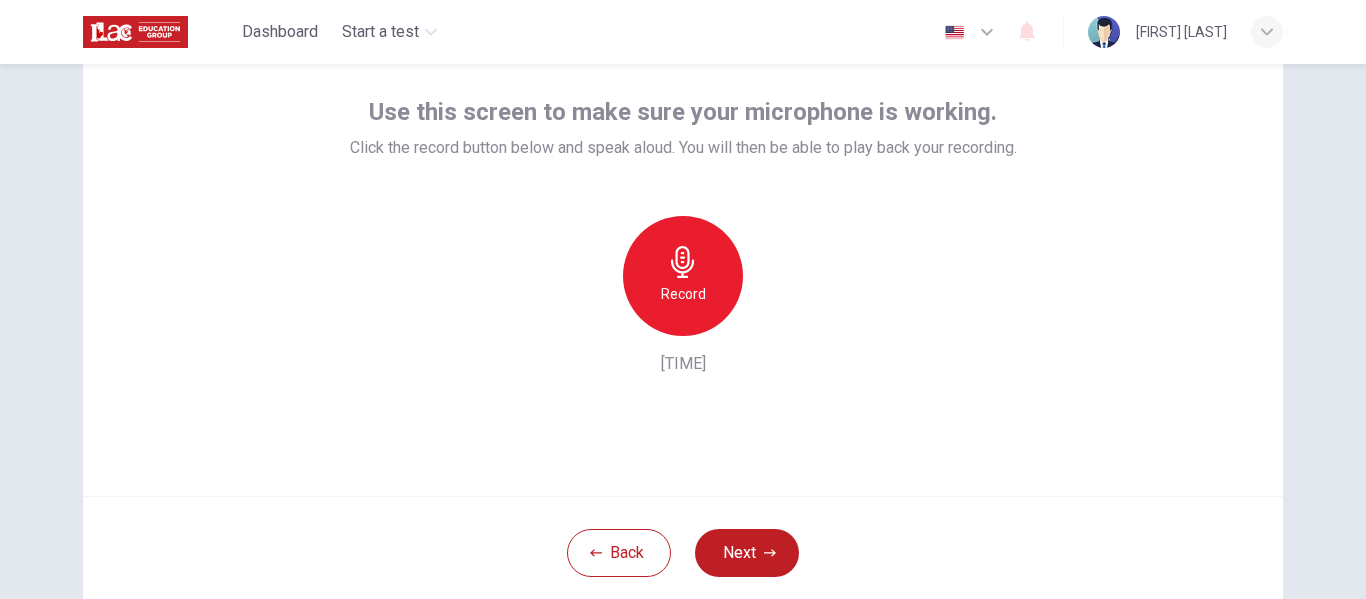 scroll, scrollTop: 173, scrollLeft: 0, axis: vertical 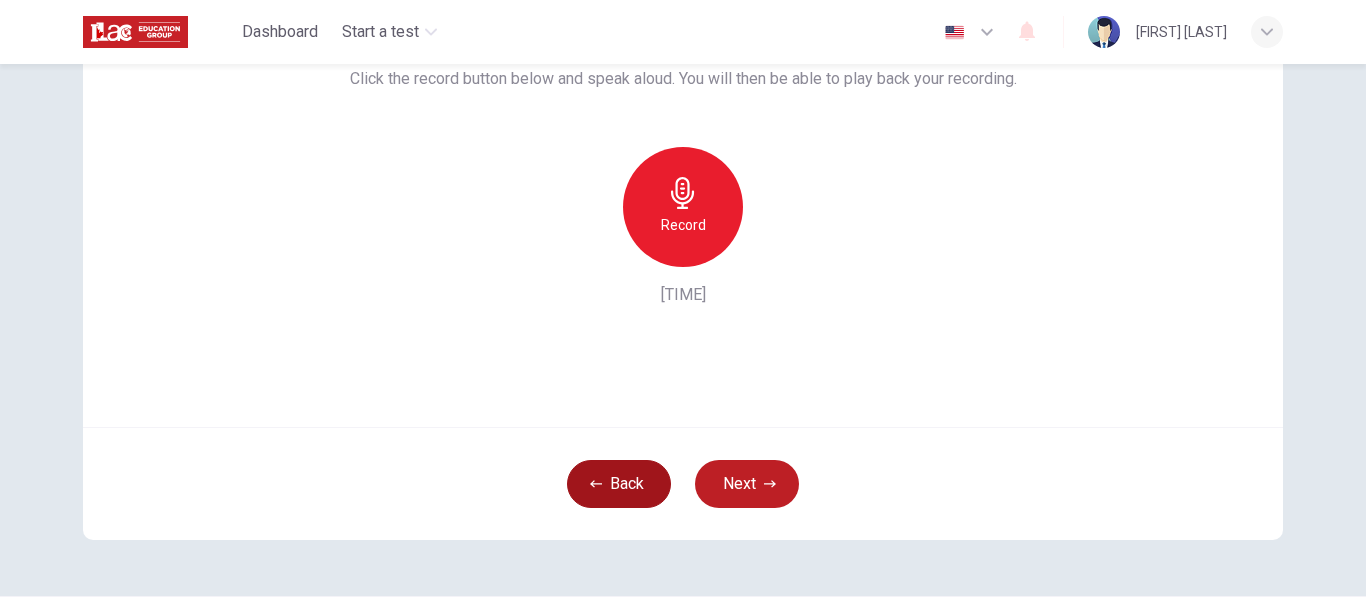 click on "Back" at bounding box center [619, 484] 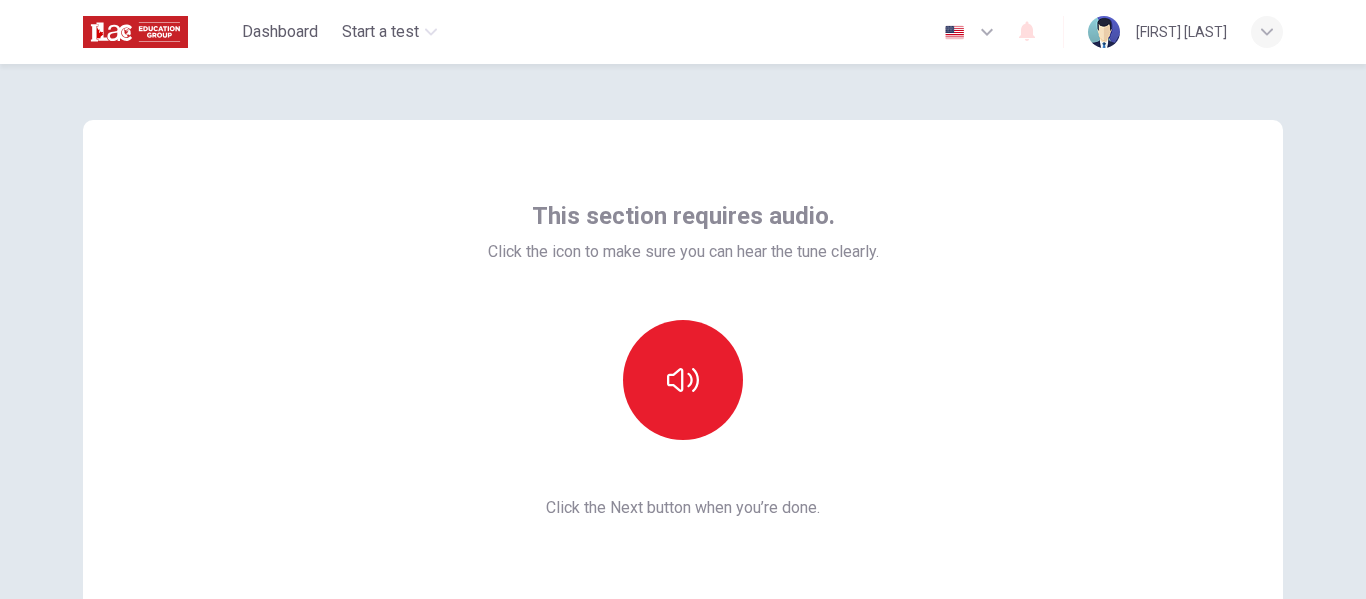 scroll, scrollTop: 3, scrollLeft: 0, axis: vertical 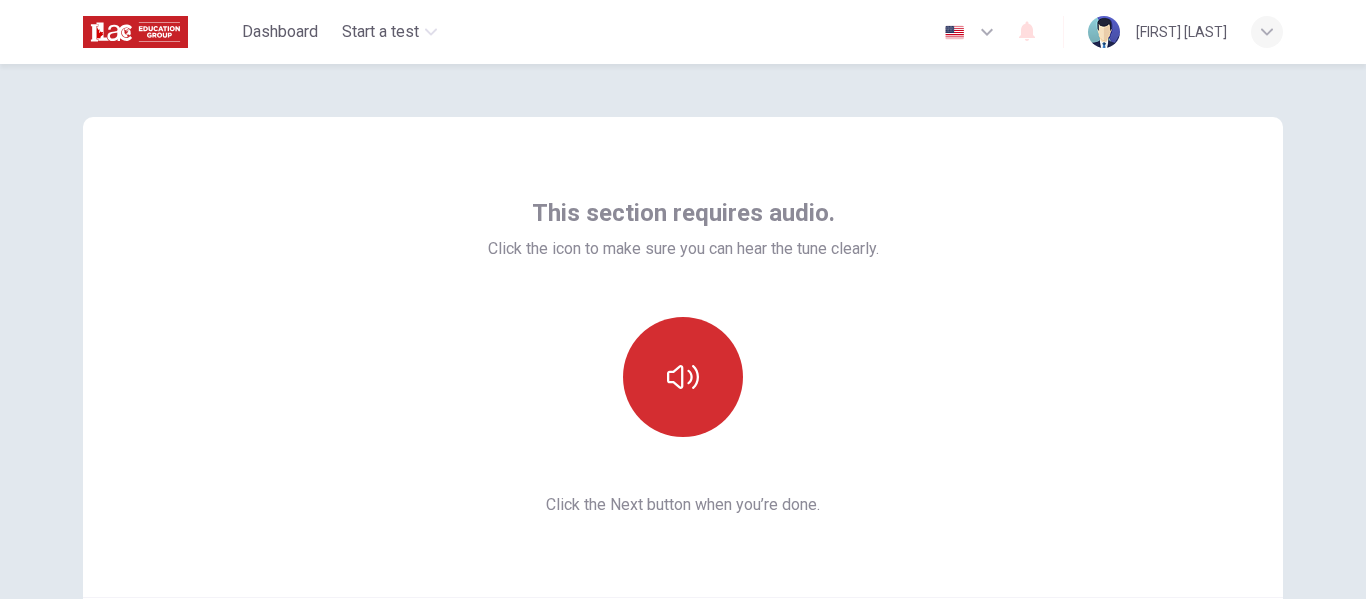 click at bounding box center (683, 377) 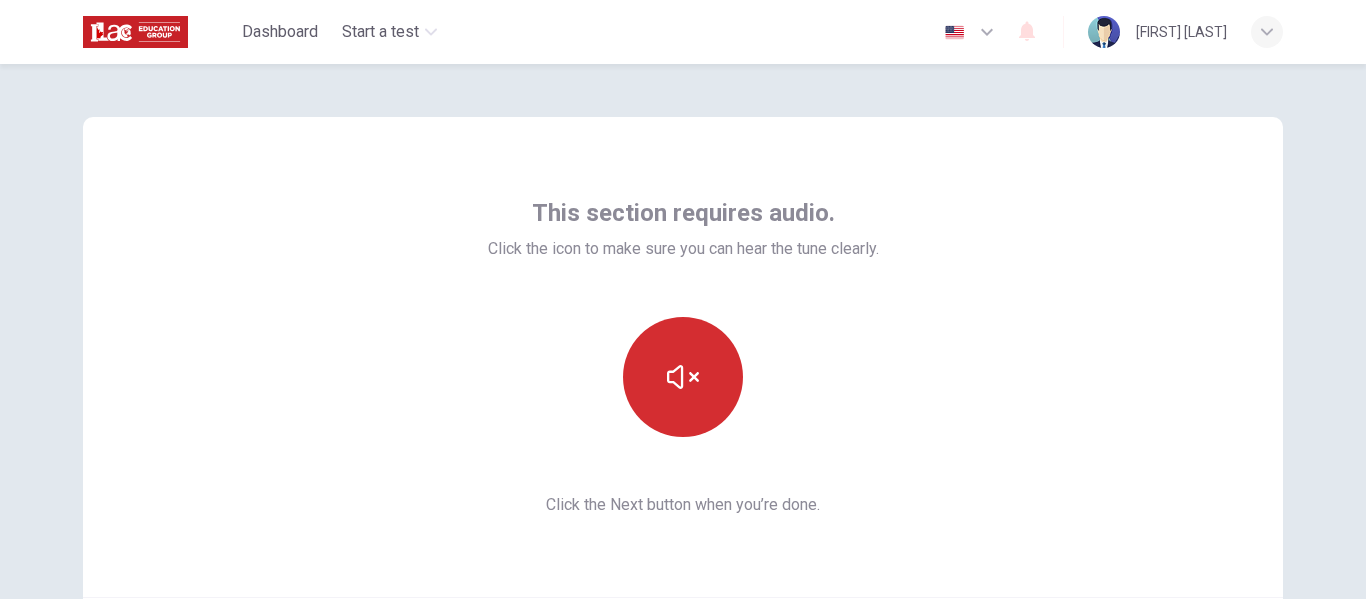 click at bounding box center (683, 377) 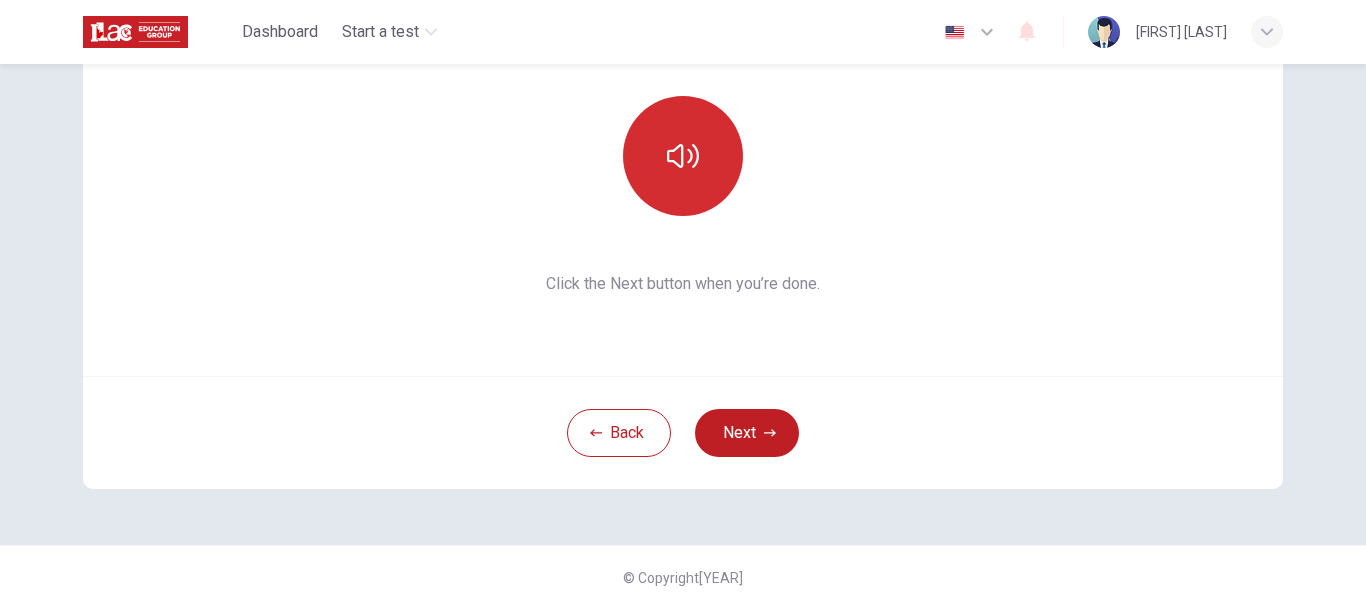 scroll, scrollTop: 225, scrollLeft: 0, axis: vertical 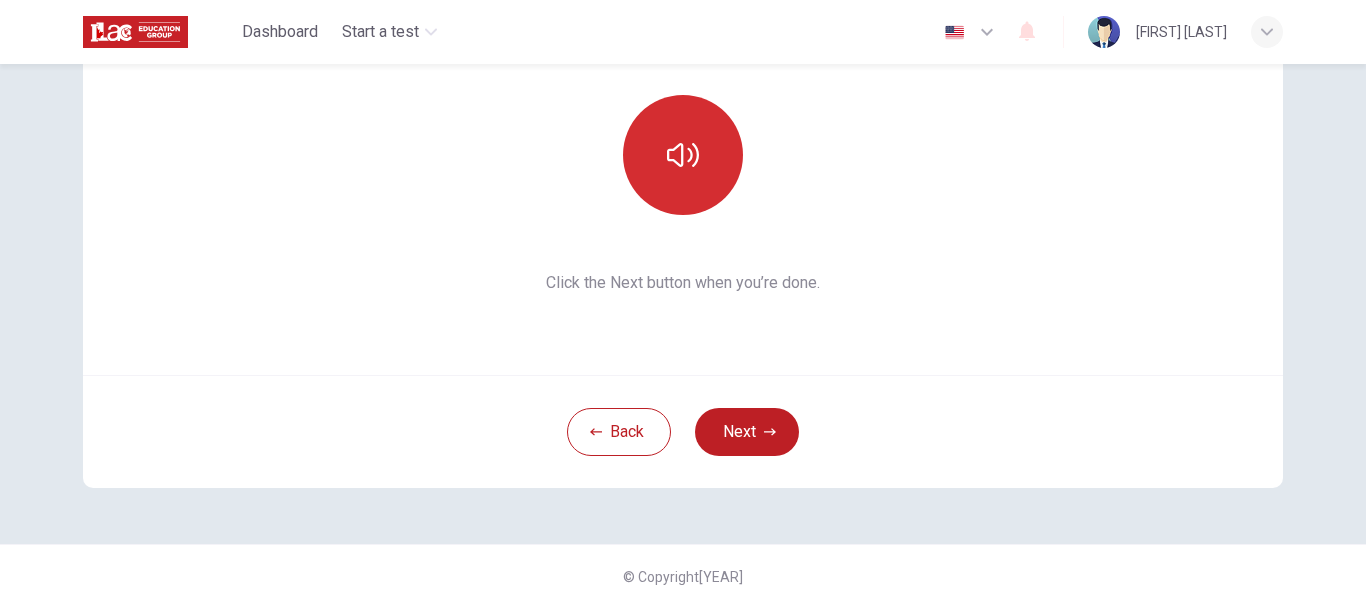click at bounding box center (683, 155) 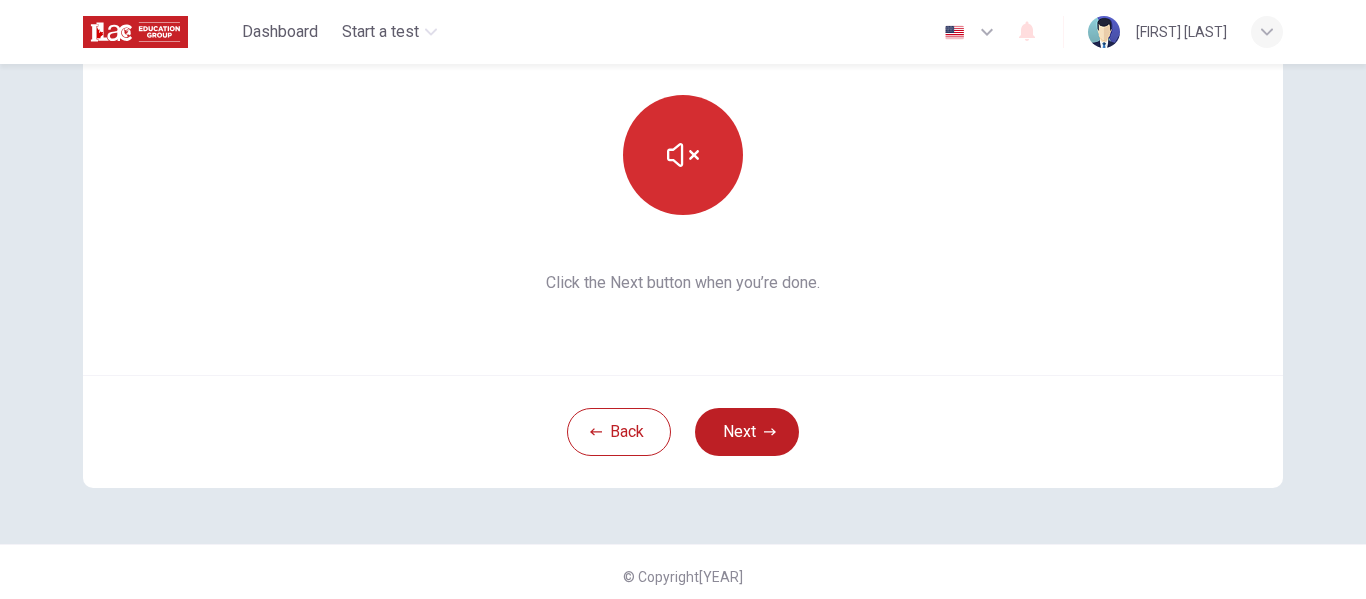 click at bounding box center [683, 155] 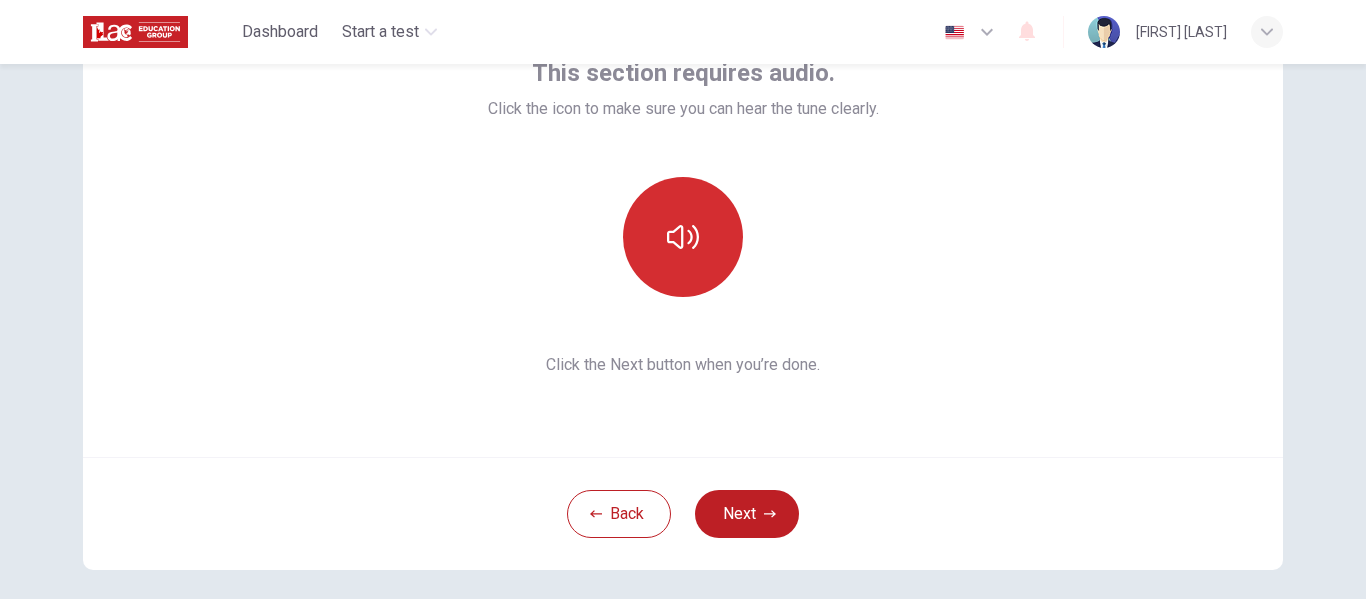 scroll, scrollTop: 153, scrollLeft: 0, axis: vertical 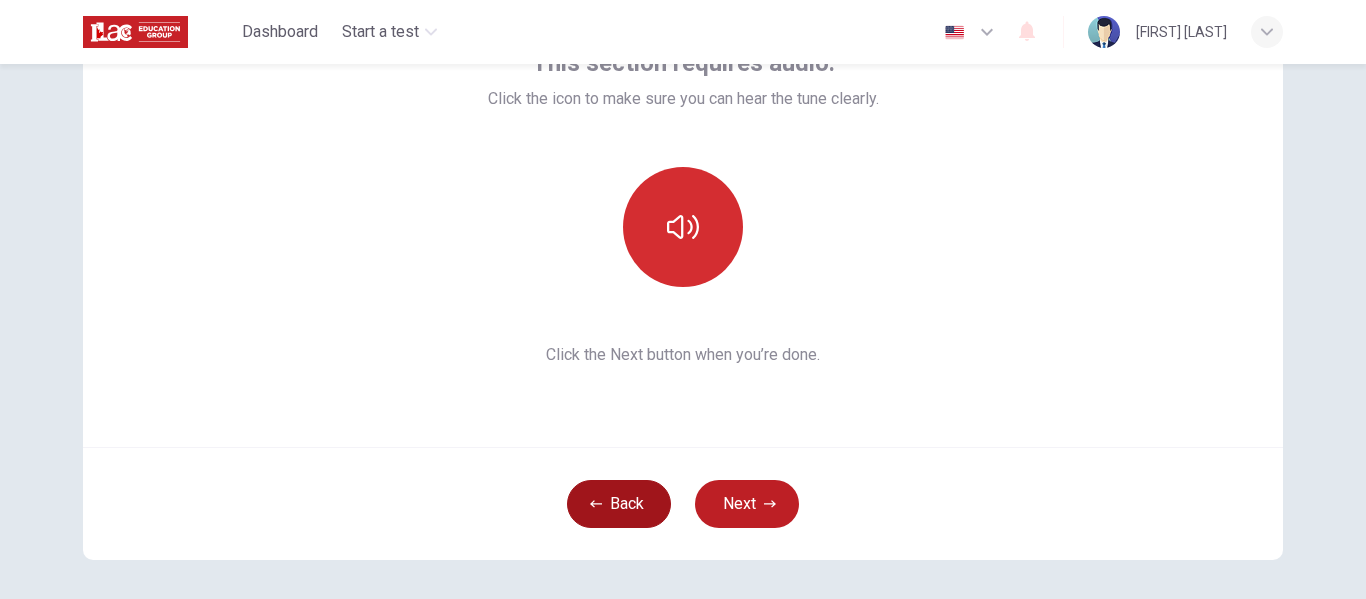 click on "Back" at bounding box center (619, 504) 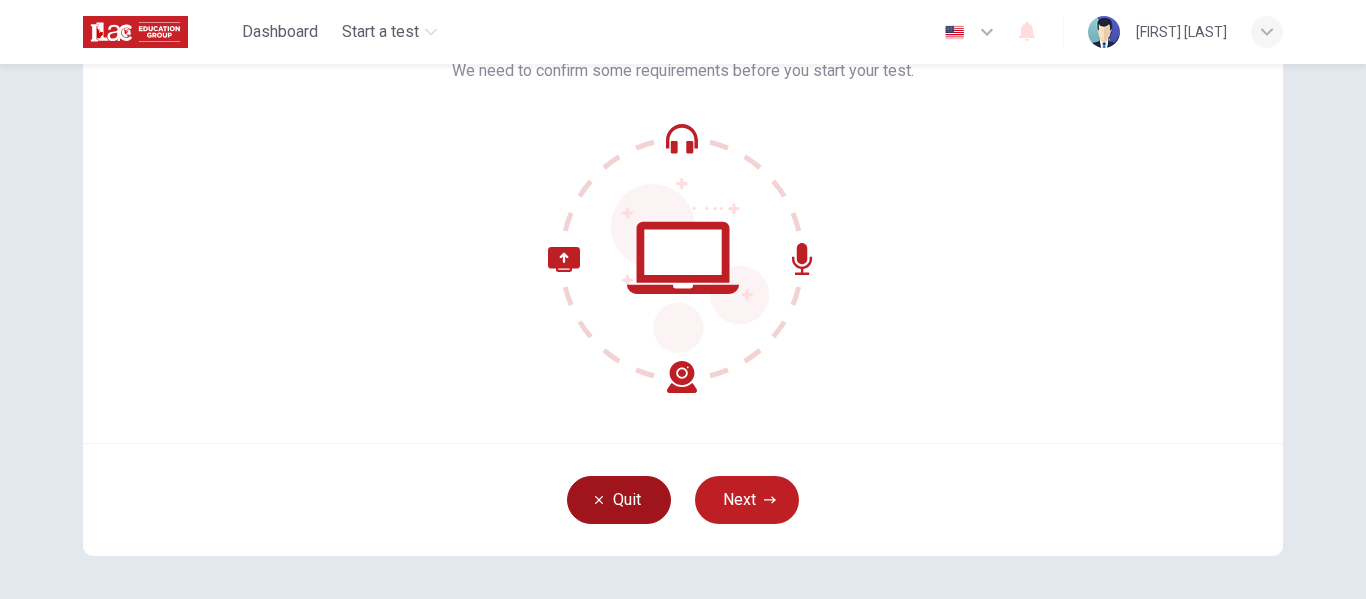 scroll, scrollTop: 161, scrollLeft: 0, axis: vertical 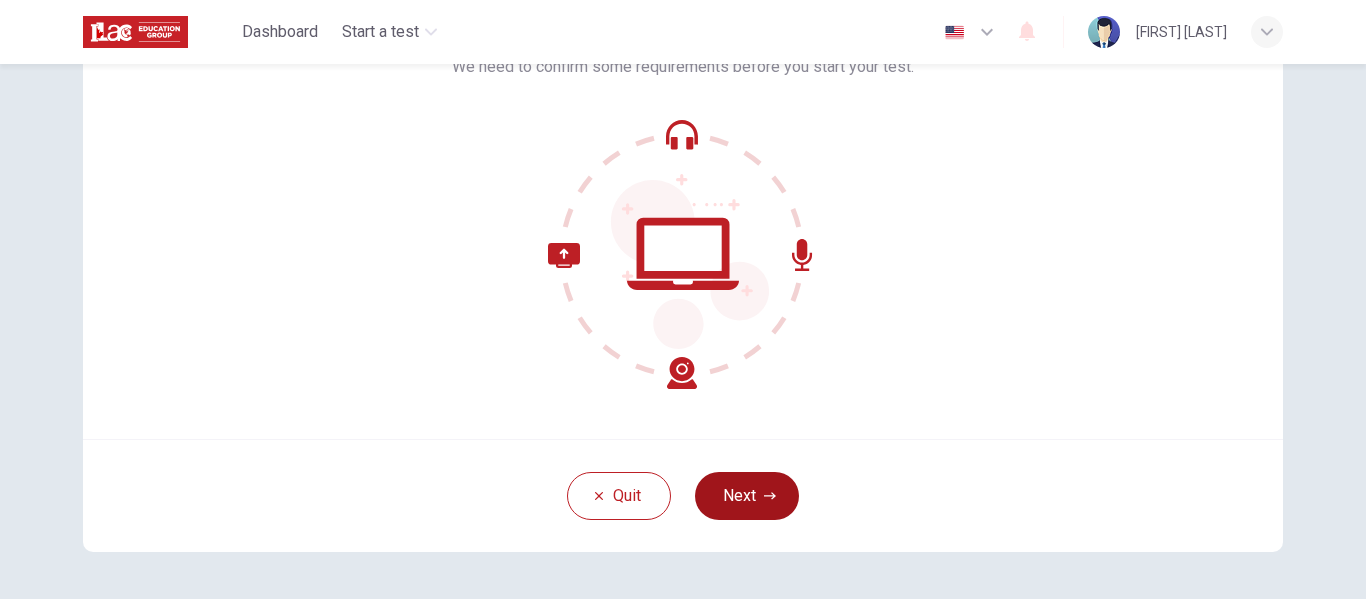 click at bounding box center [770, 496] 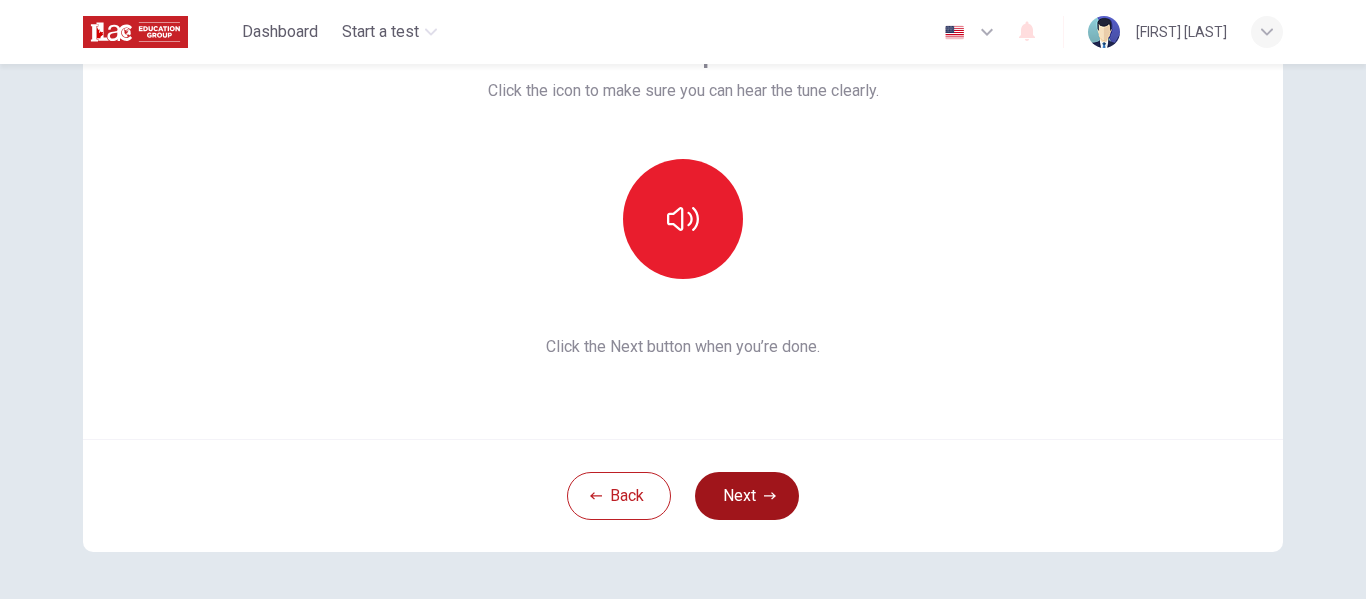 click at bounding box center (770, 495) 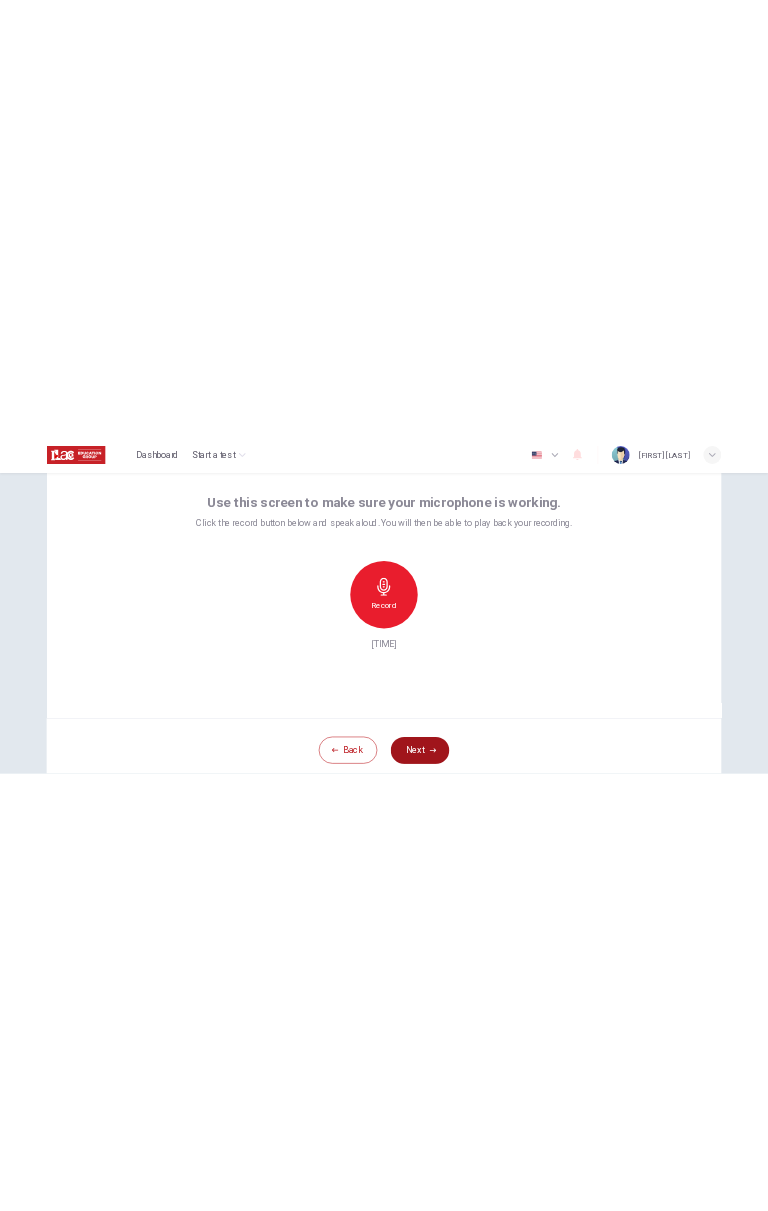 scroll, scrollTop: 89, scrollLeft: 0, axis: vertical 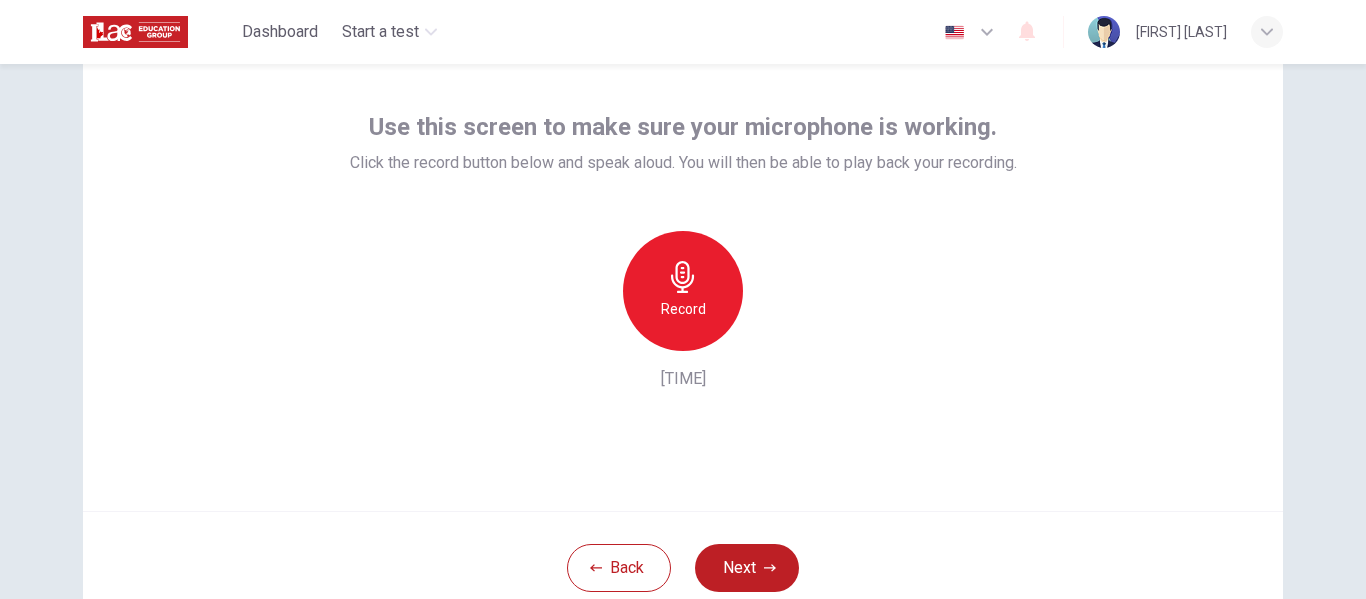 click at bounding box center (987, 32) 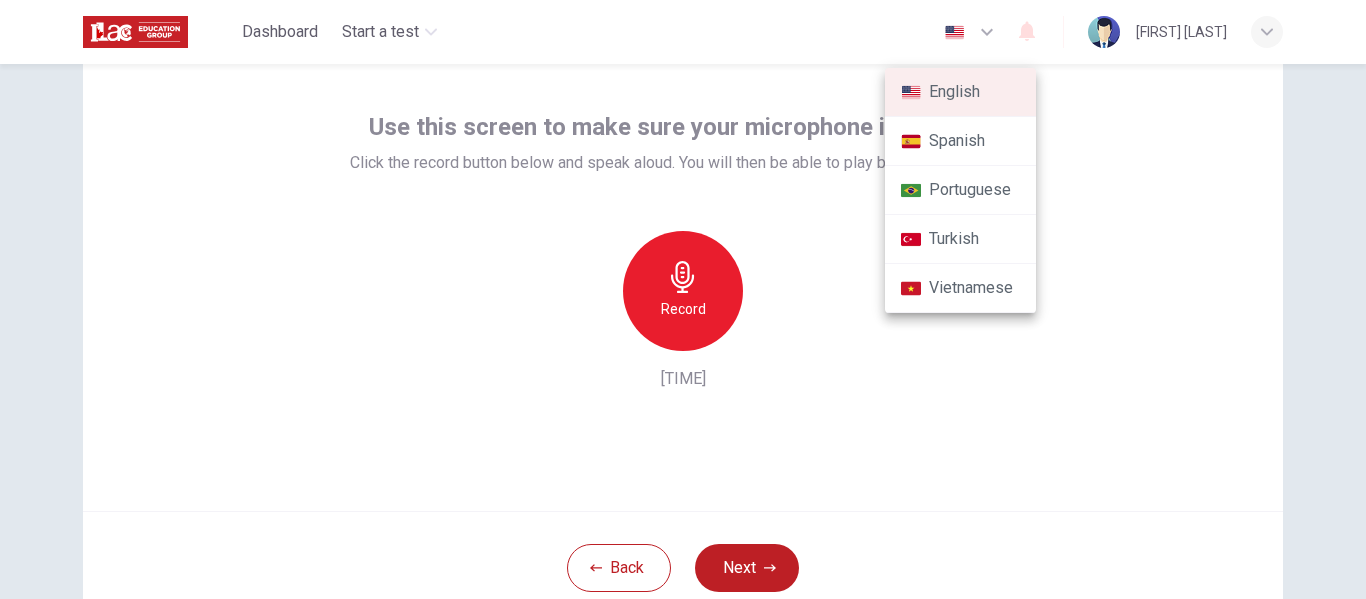 click at bounding box center (683, 299) 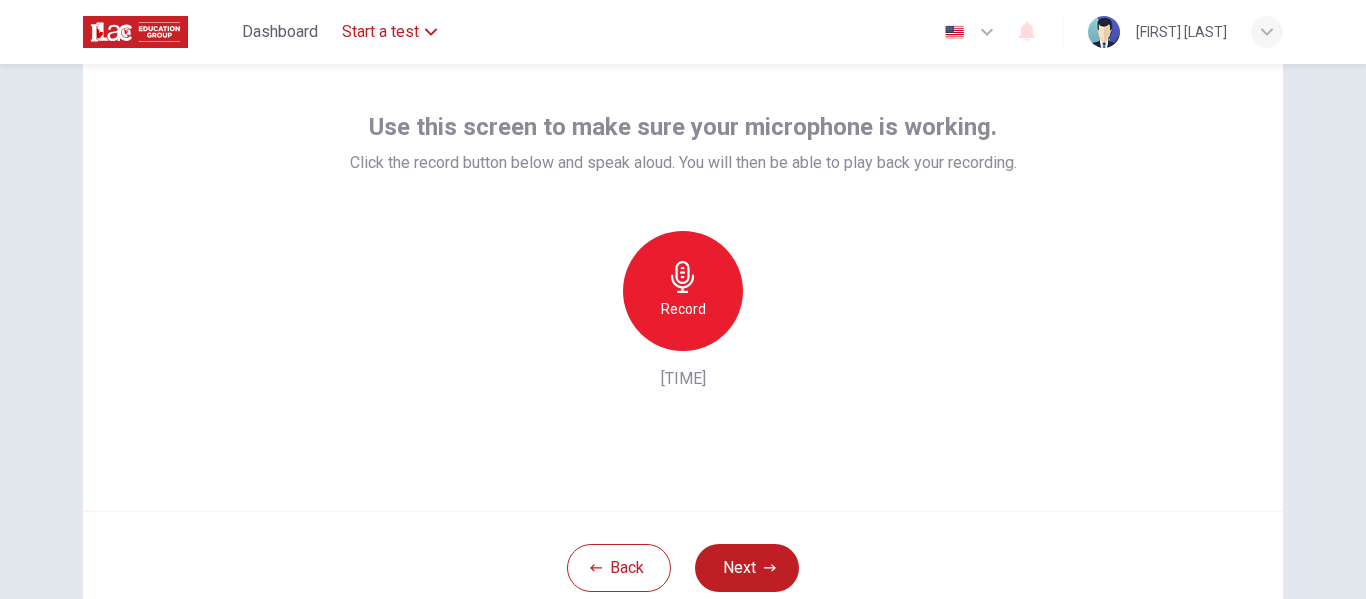 click on "Start a test" at bounding box center (380, 32) 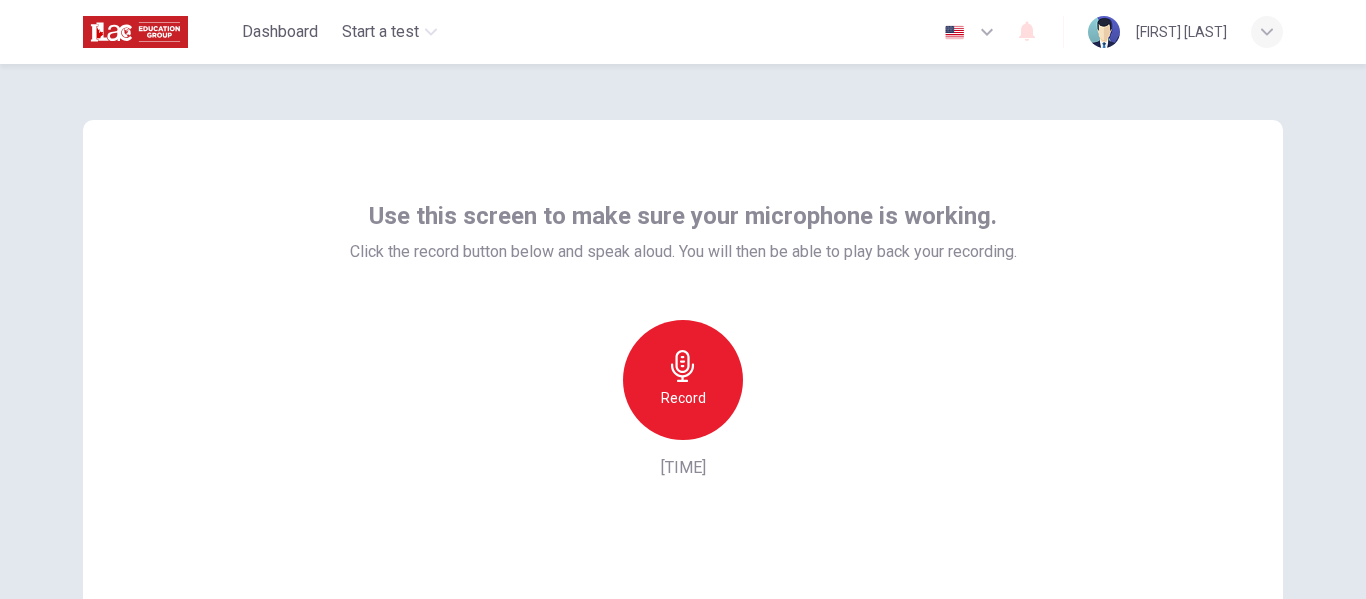 click on "Record" at bounding box center [683, 398] 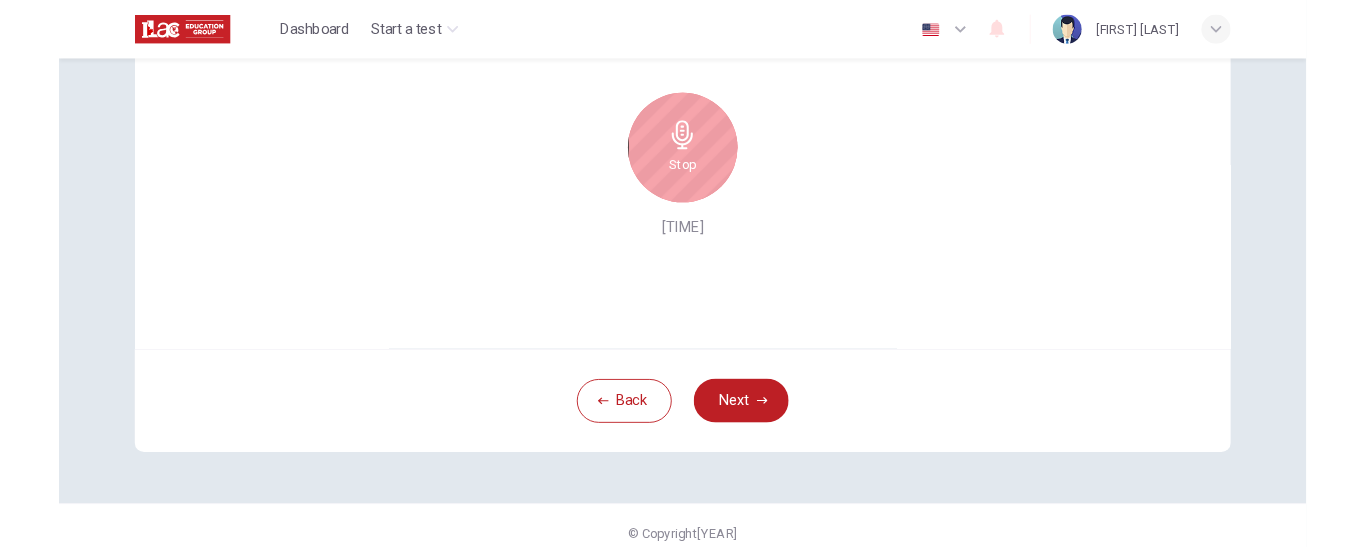 scroll, scrollTop: 216, scrollLeft: 0, axis: vertical 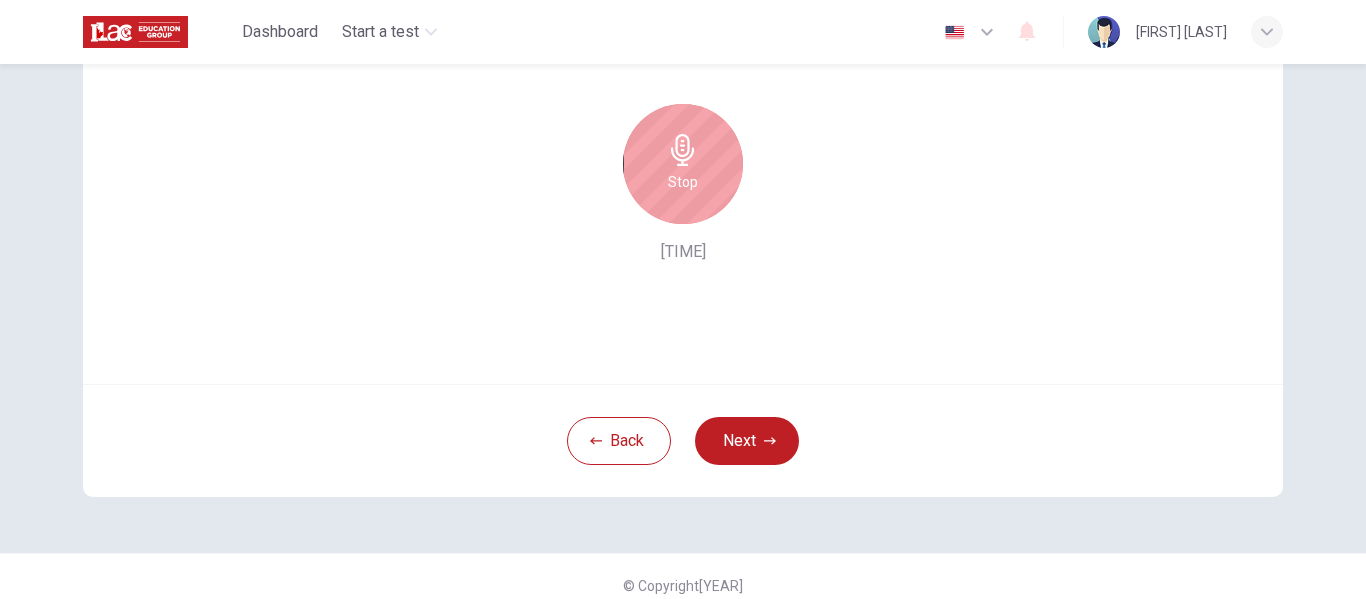 click at bounding box center (683, 150) 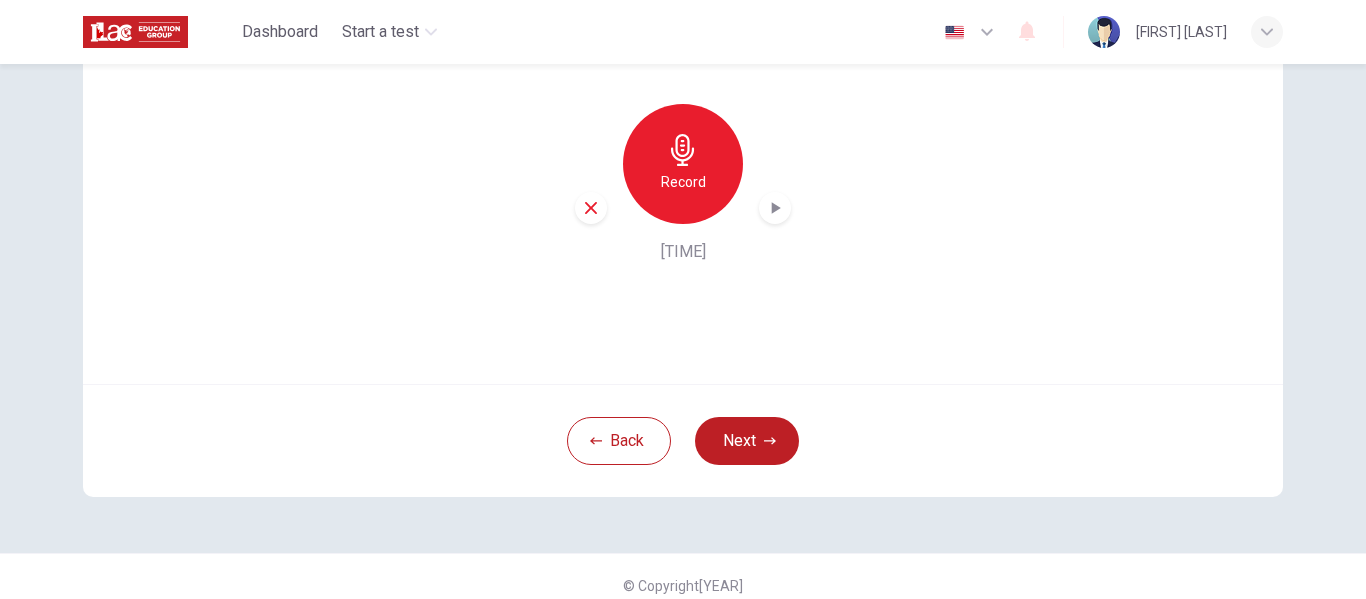 click at bounding box center (775, 208) 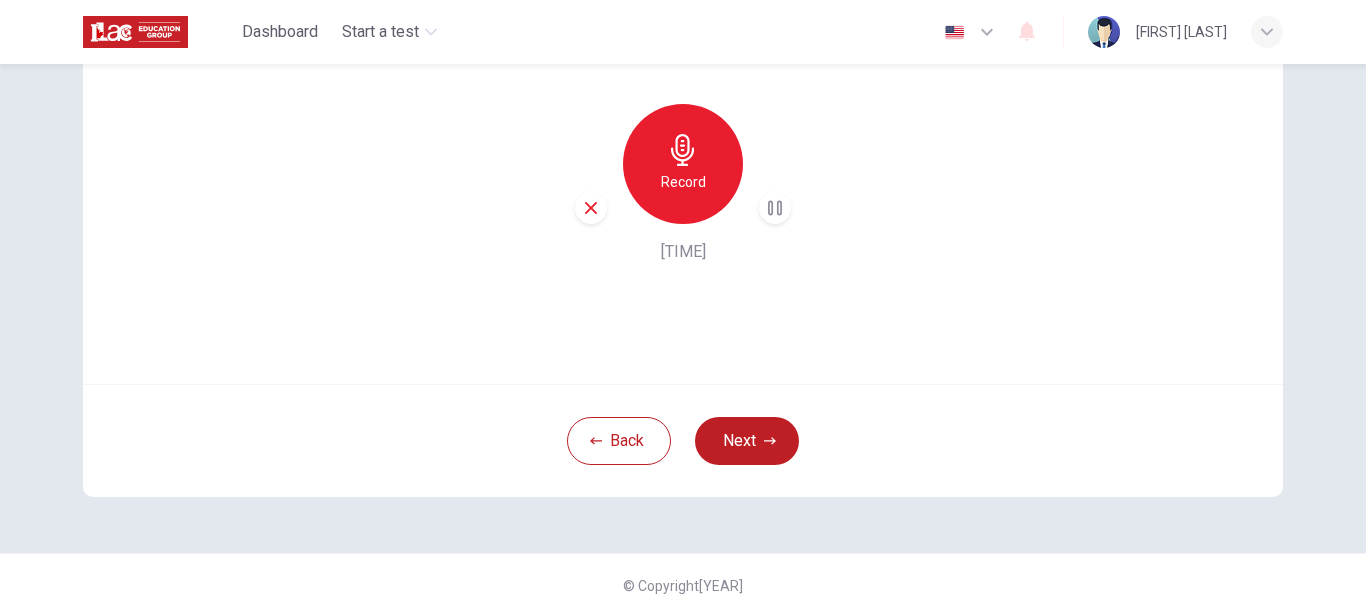 type 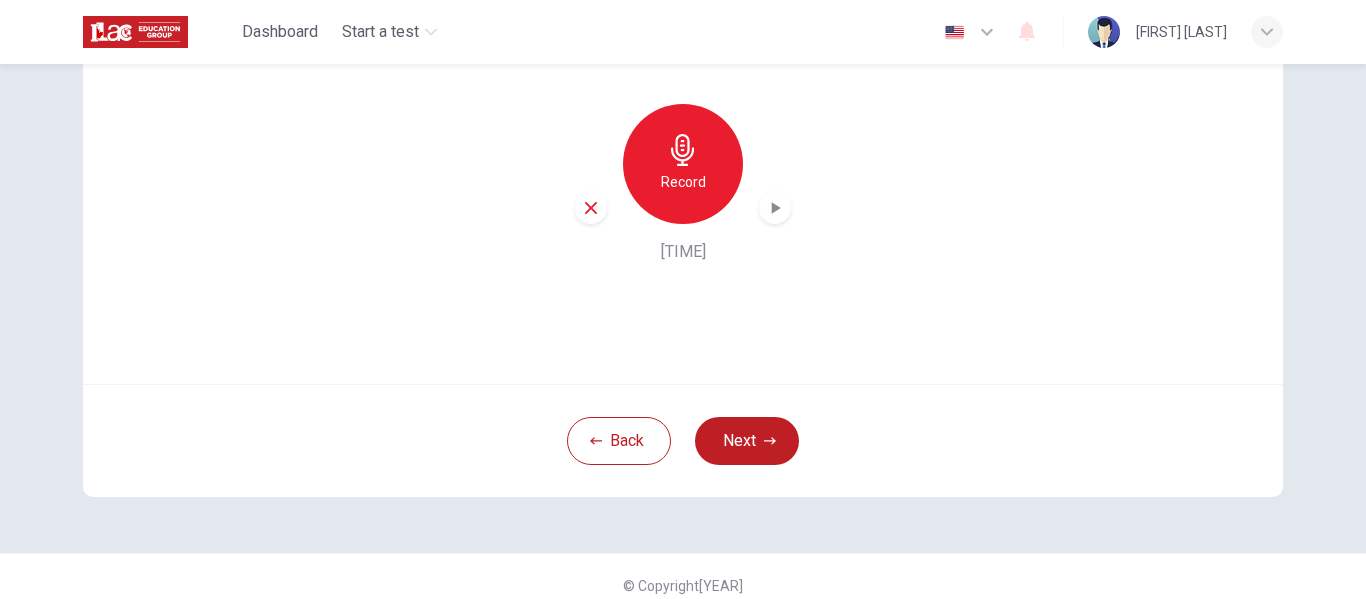 click on "Record" at bounding box center [683, 182] 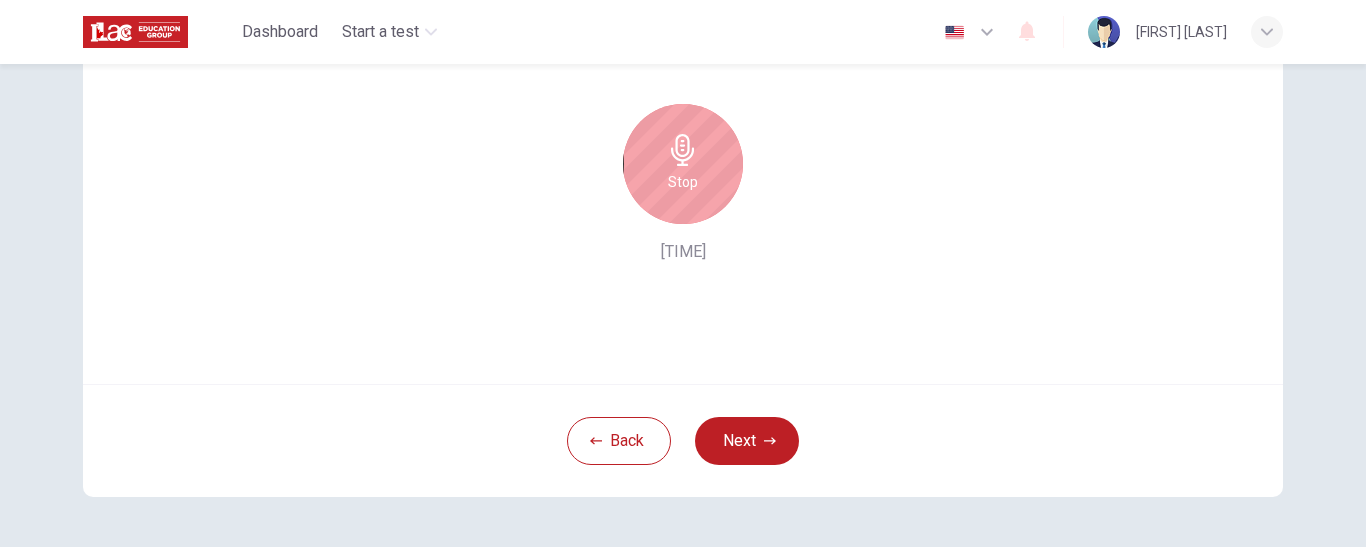 click on "Stop" at bounding box center [683, 164] 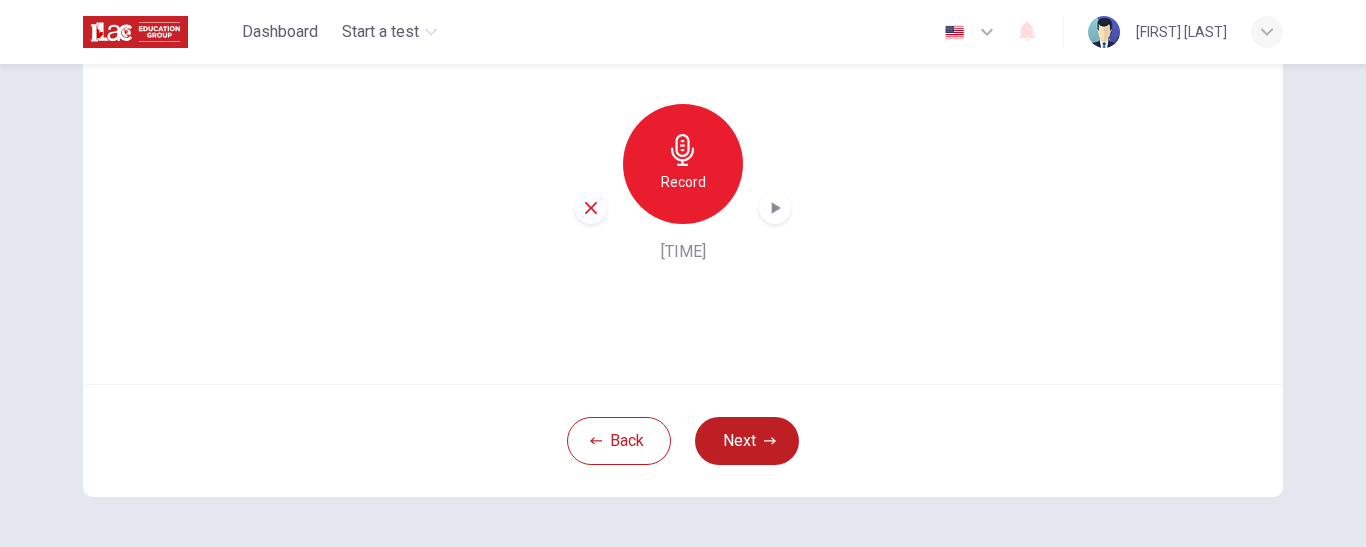click at bounding box center [591, 208] 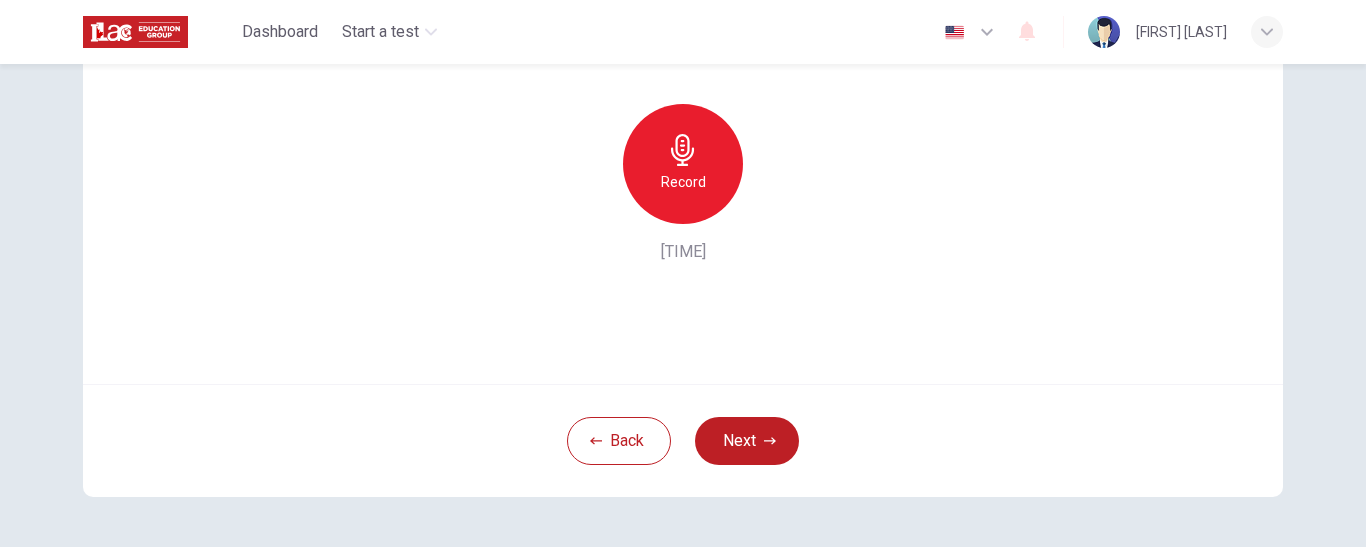 click on "Record" at bounding box center (683, 182) 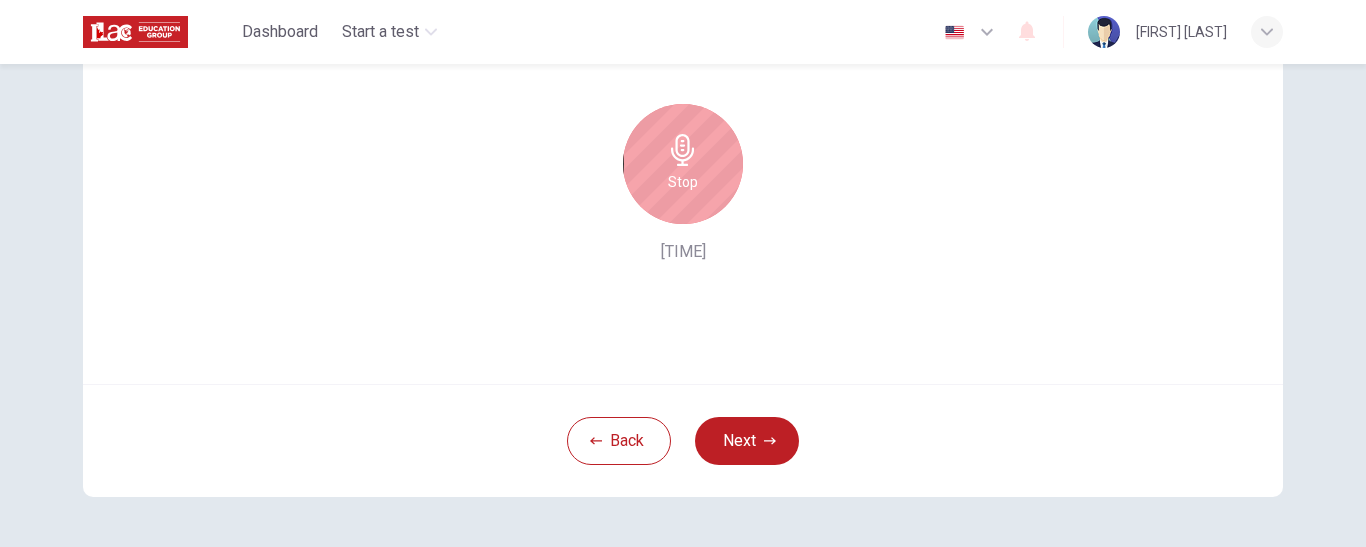 click at bounding box center [683, 150] 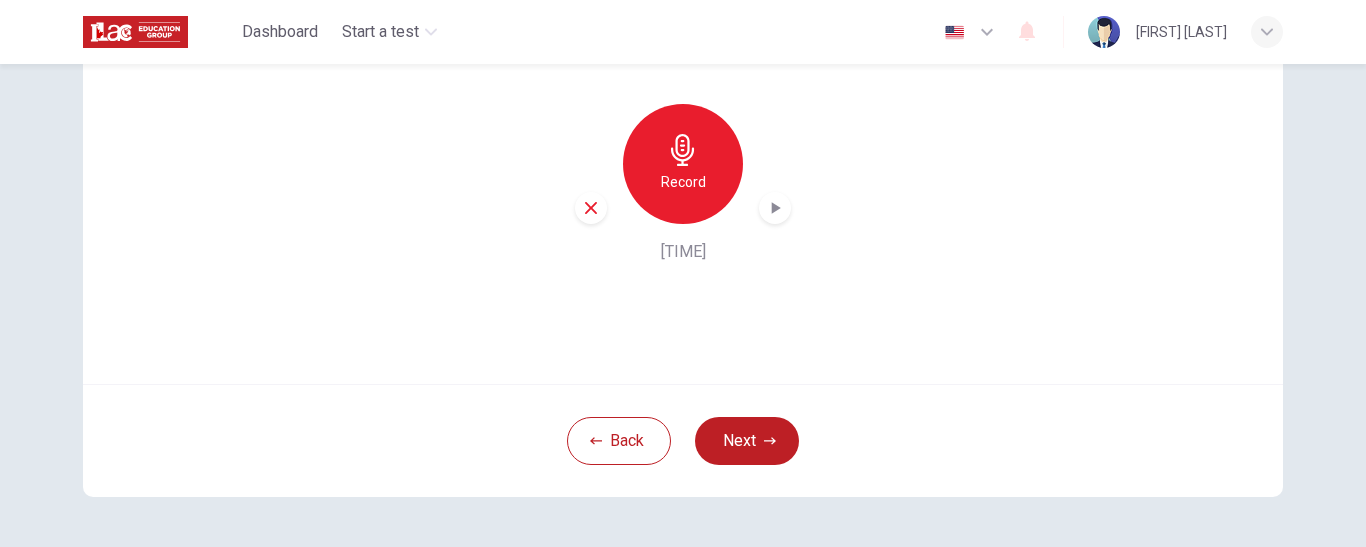 click on "Record" at bounding box center (683, 164) 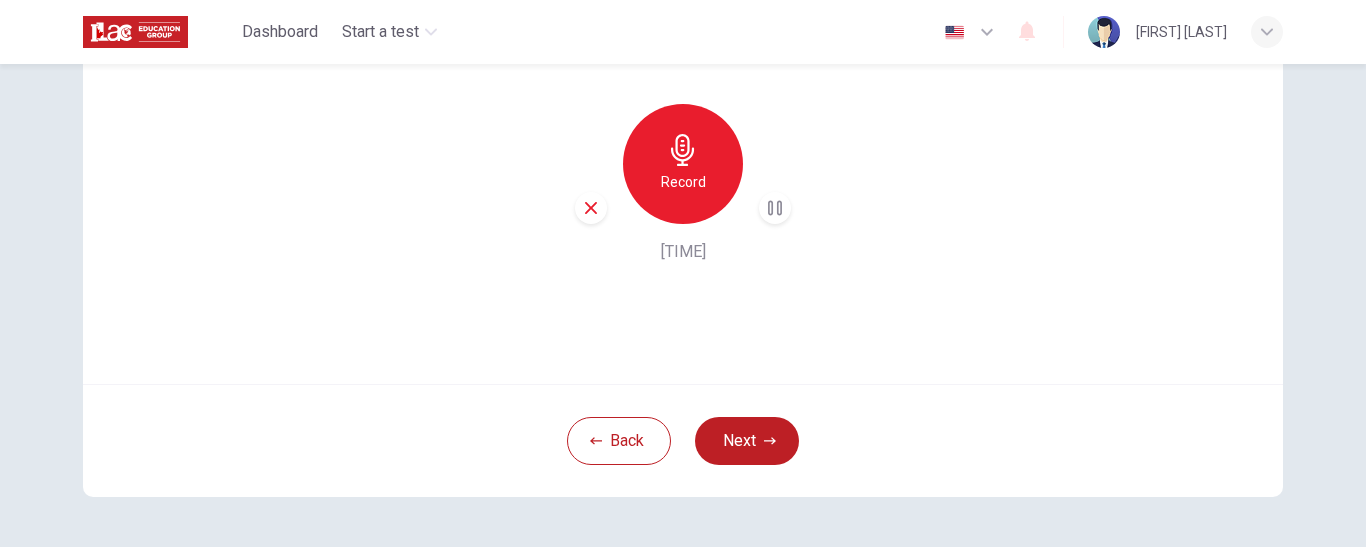 type 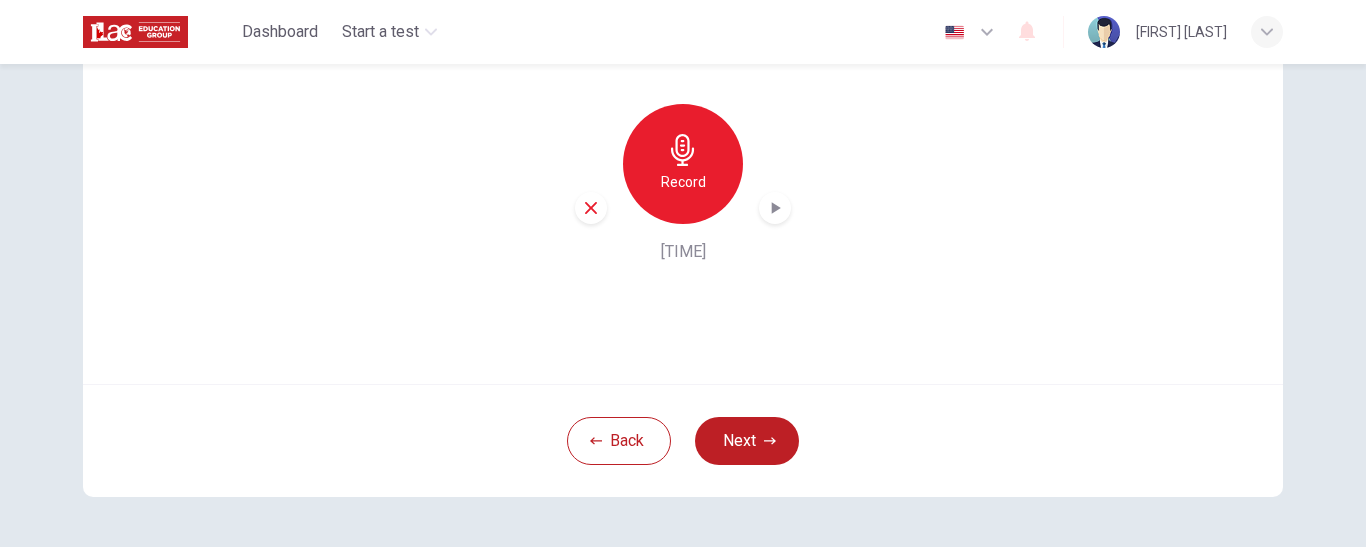 click at bounding box center [591, 208] 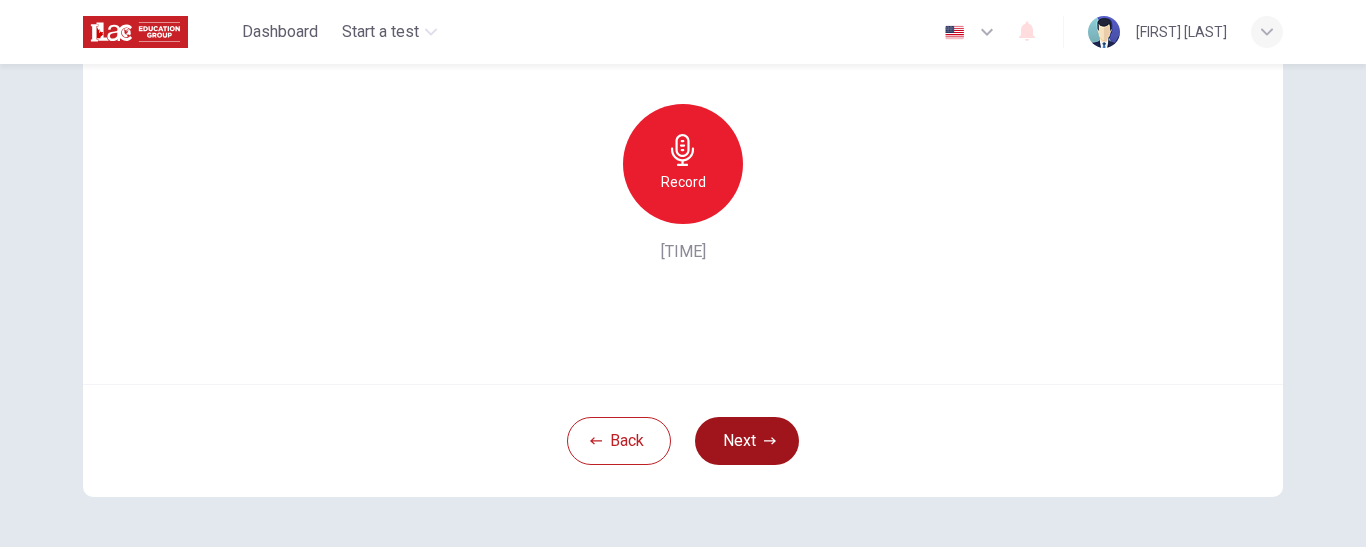 click on "Next" at bounding box center [747, 441] 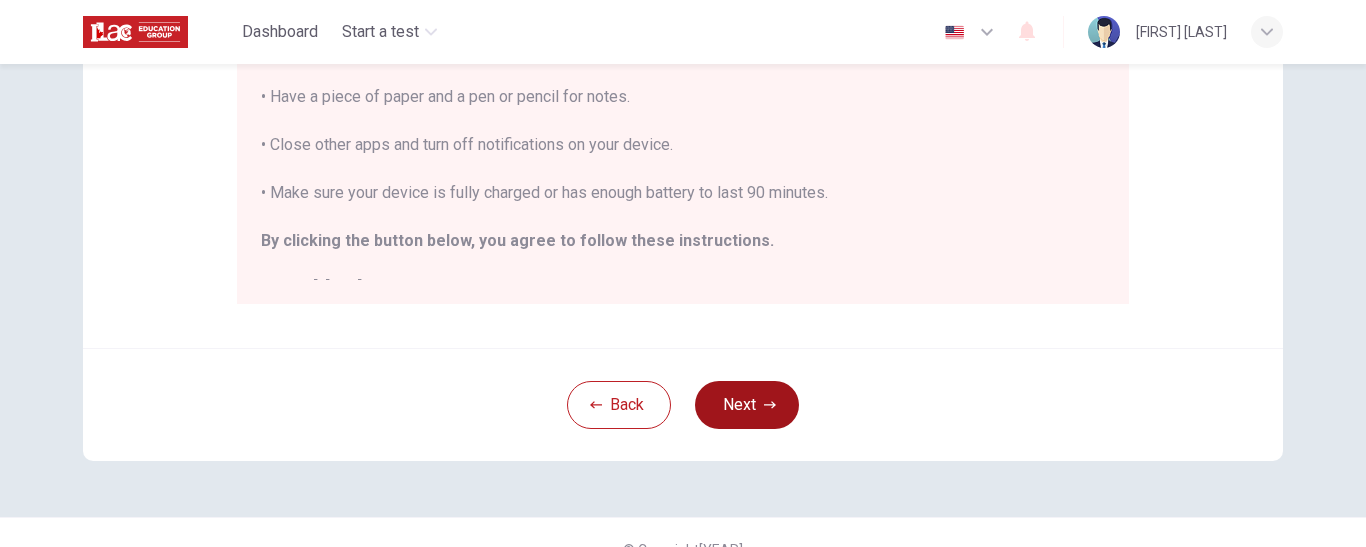 scroll, scrollTop: 565, scrollLeft: 0, axis: vertical 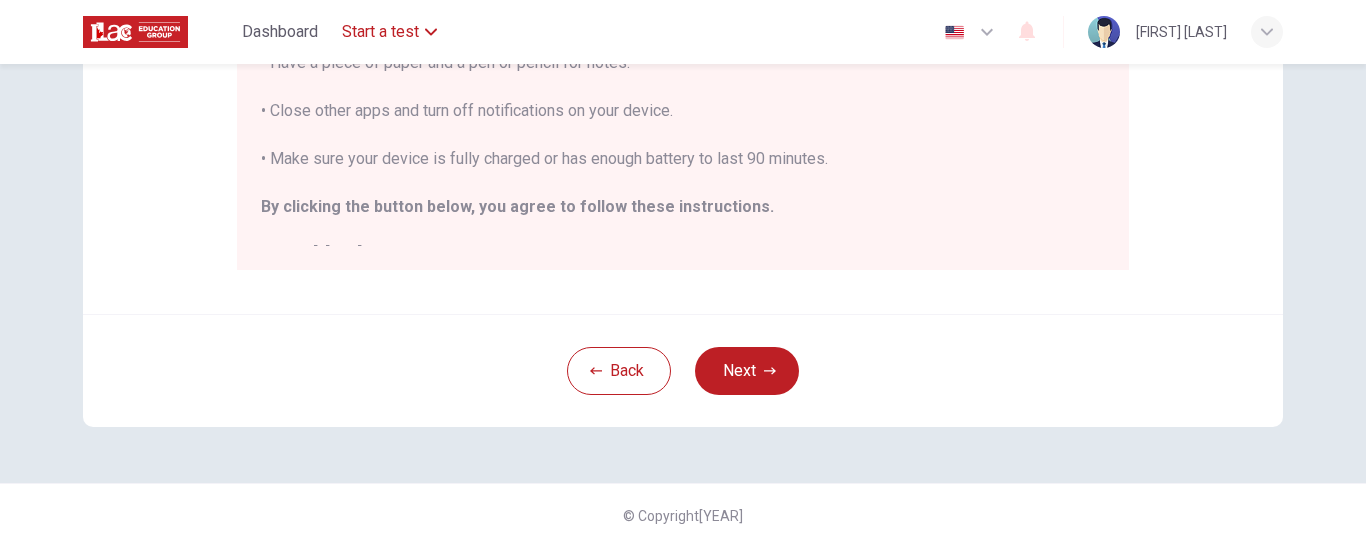 click on "Start a test" at bounding box center [380, 32] 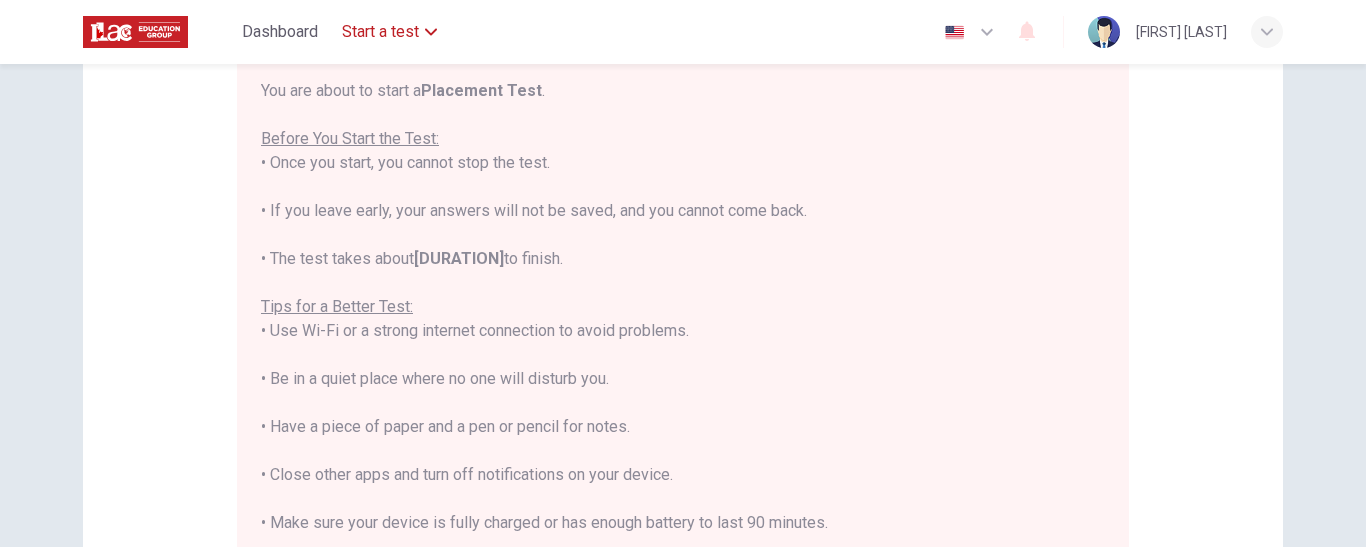 scroll, scrollTop: 176, scrollLeft: 0, axis: vertical 